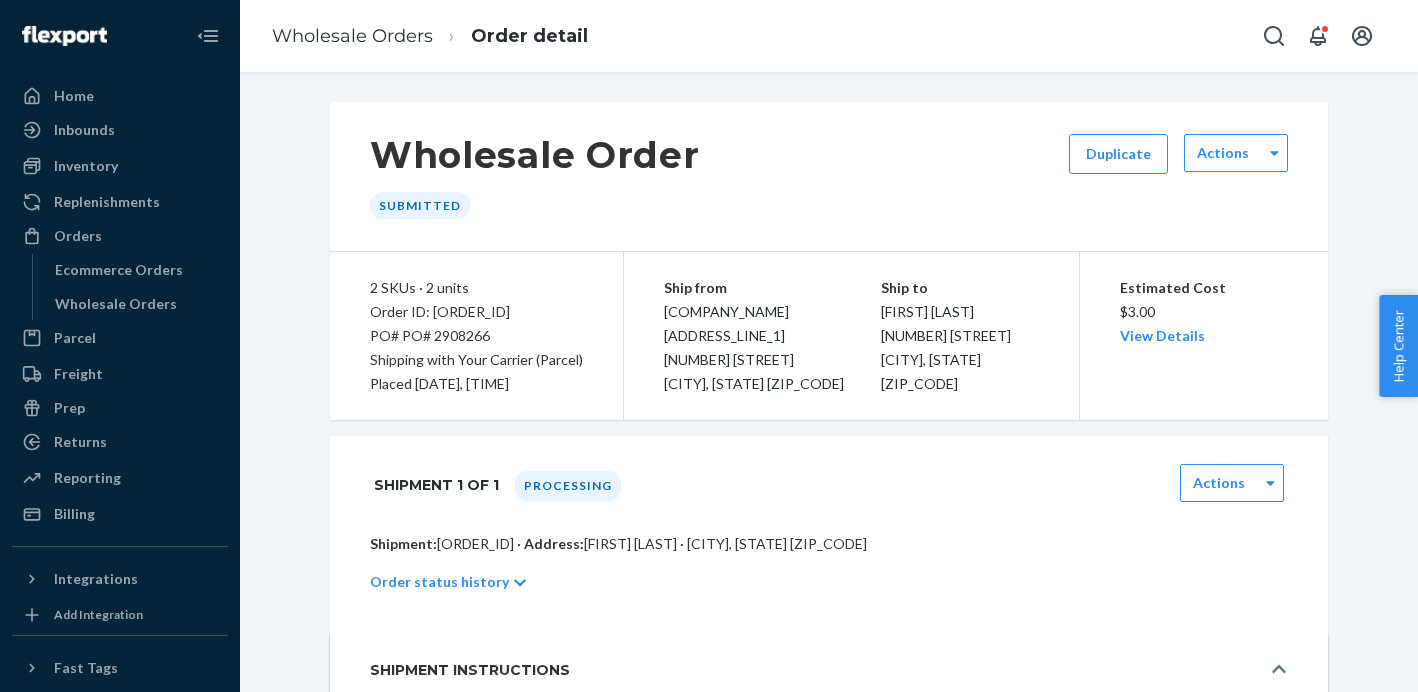 scroll, scrollTop: 0, scrollLeft: 0, axis: both 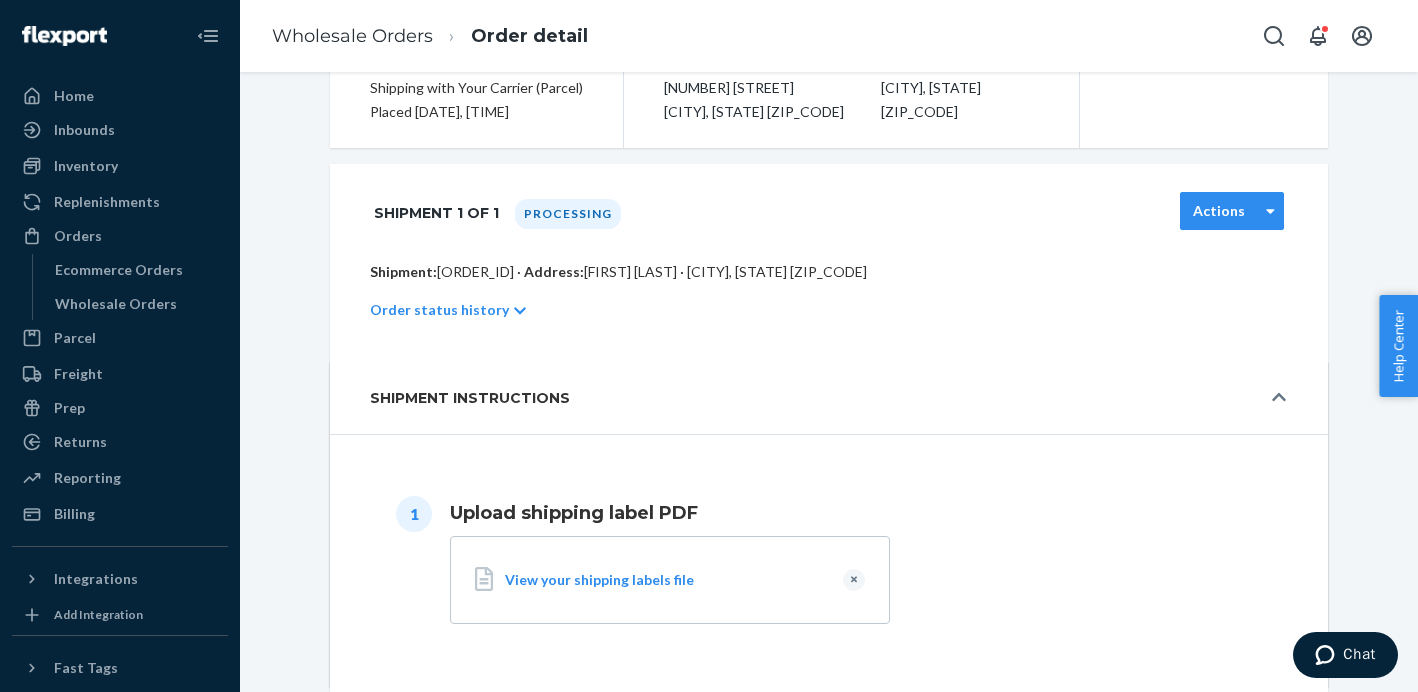 click on "Actions" at bounding box center (1232, 211) 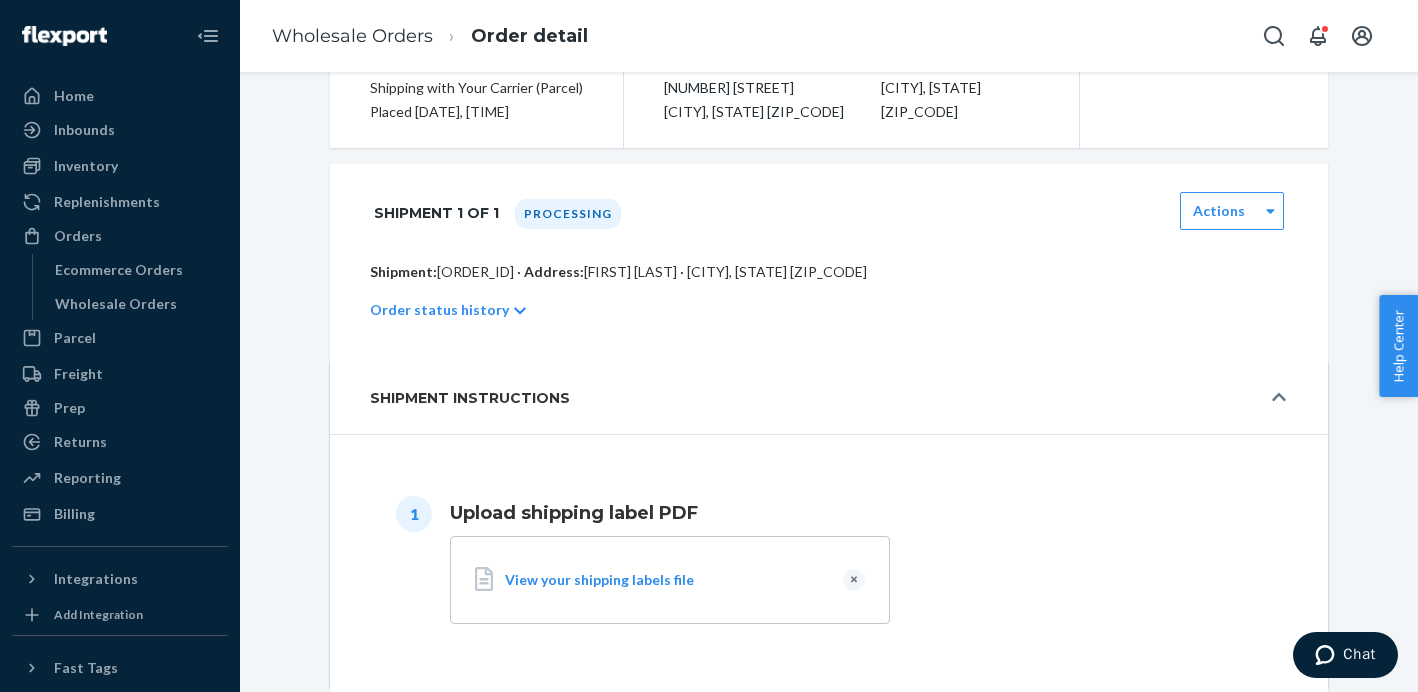 click on "Shipment:   [ORDER_ID] ·     Address:   [FIRST] [LAST] · [CITY], [STATE] [ZIP_CODE] Order status history" at bounding box center (829, 312) 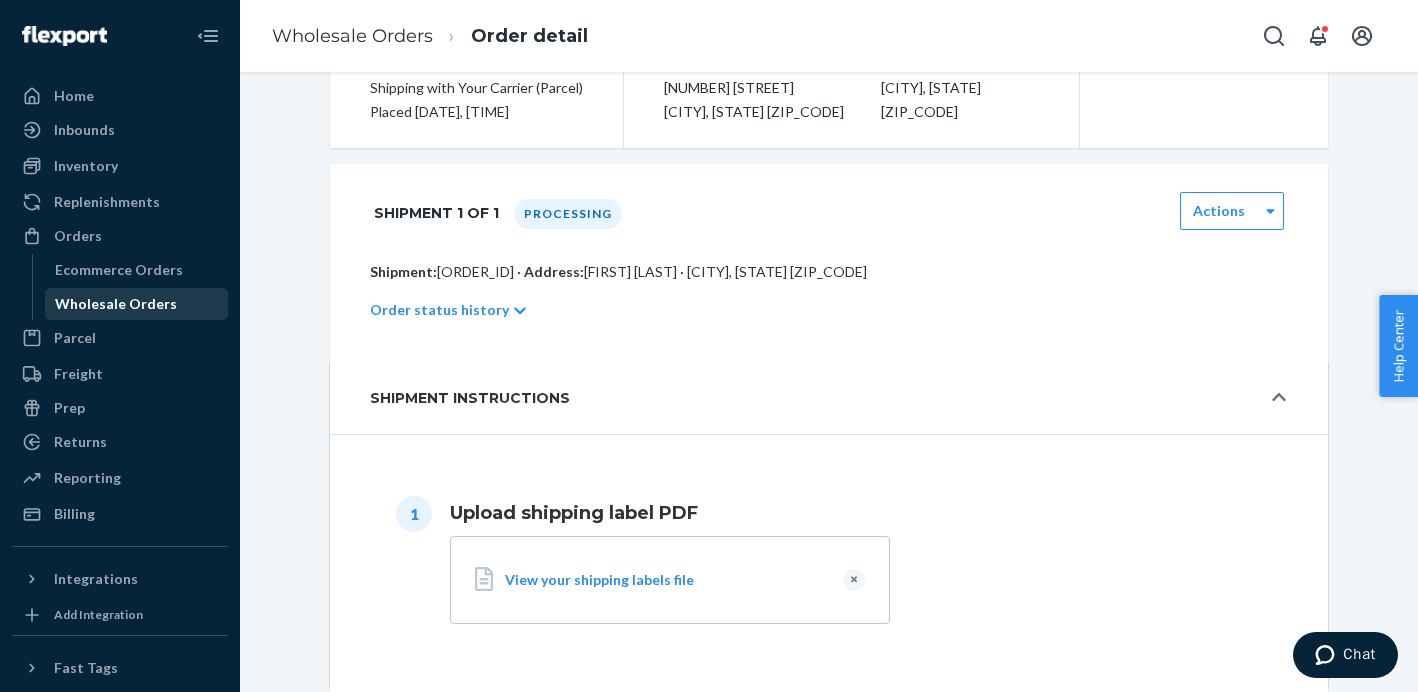 click on "Wholesale Orders" at bounding box center (116, 304) 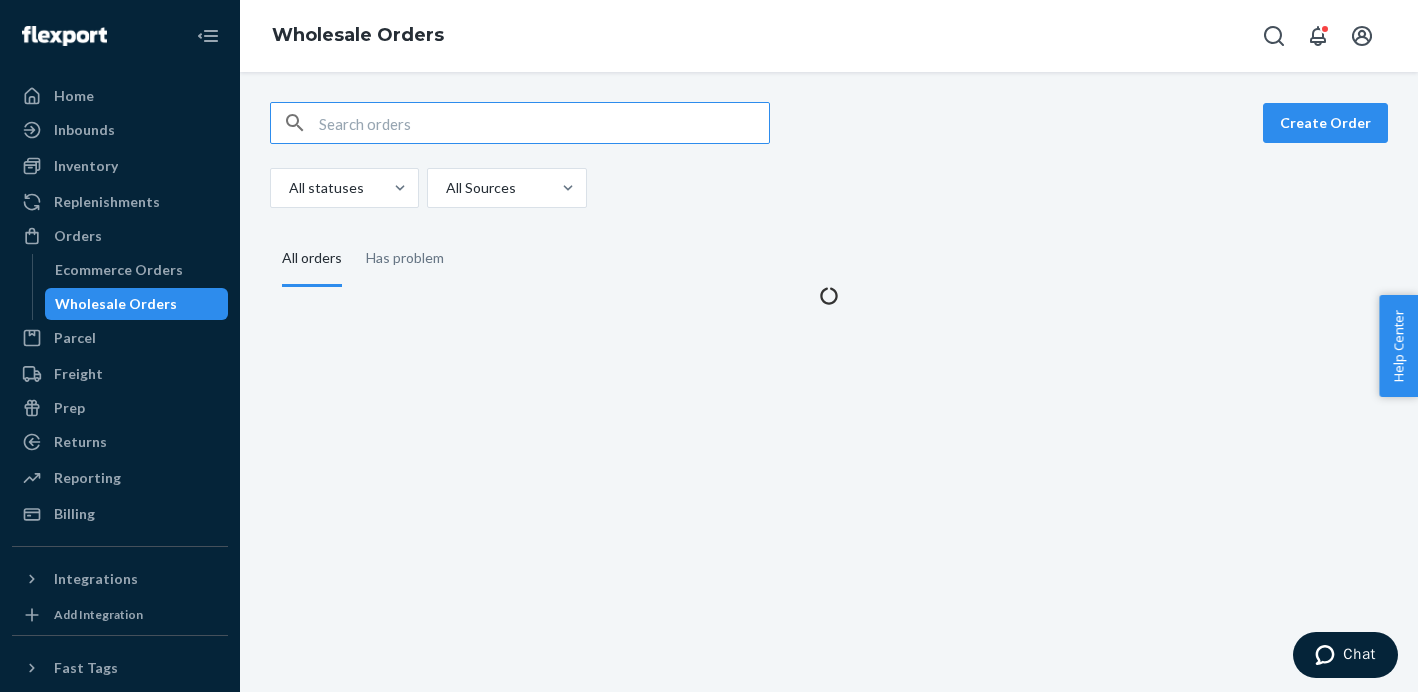 scroll, scrollTop: 0, scrollLeft: 0, axis: both 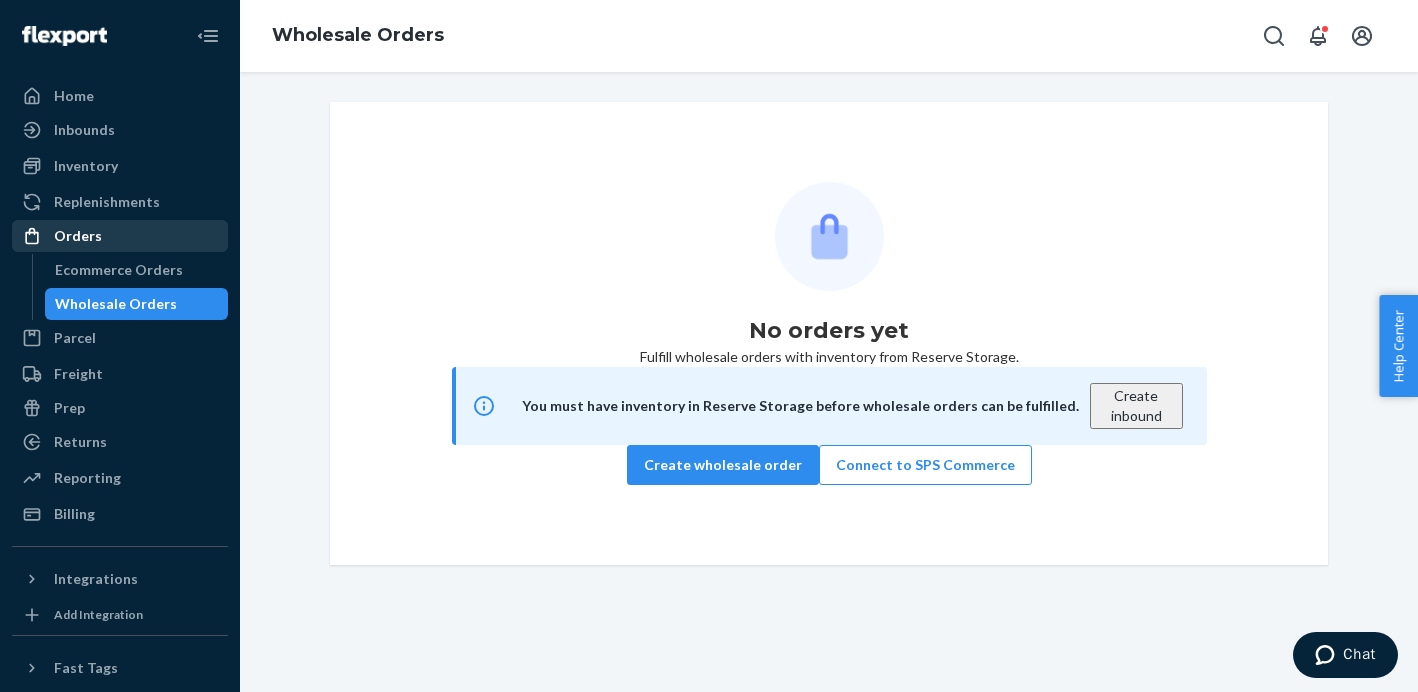 click on "Orders" at bounding box center [78, 236] 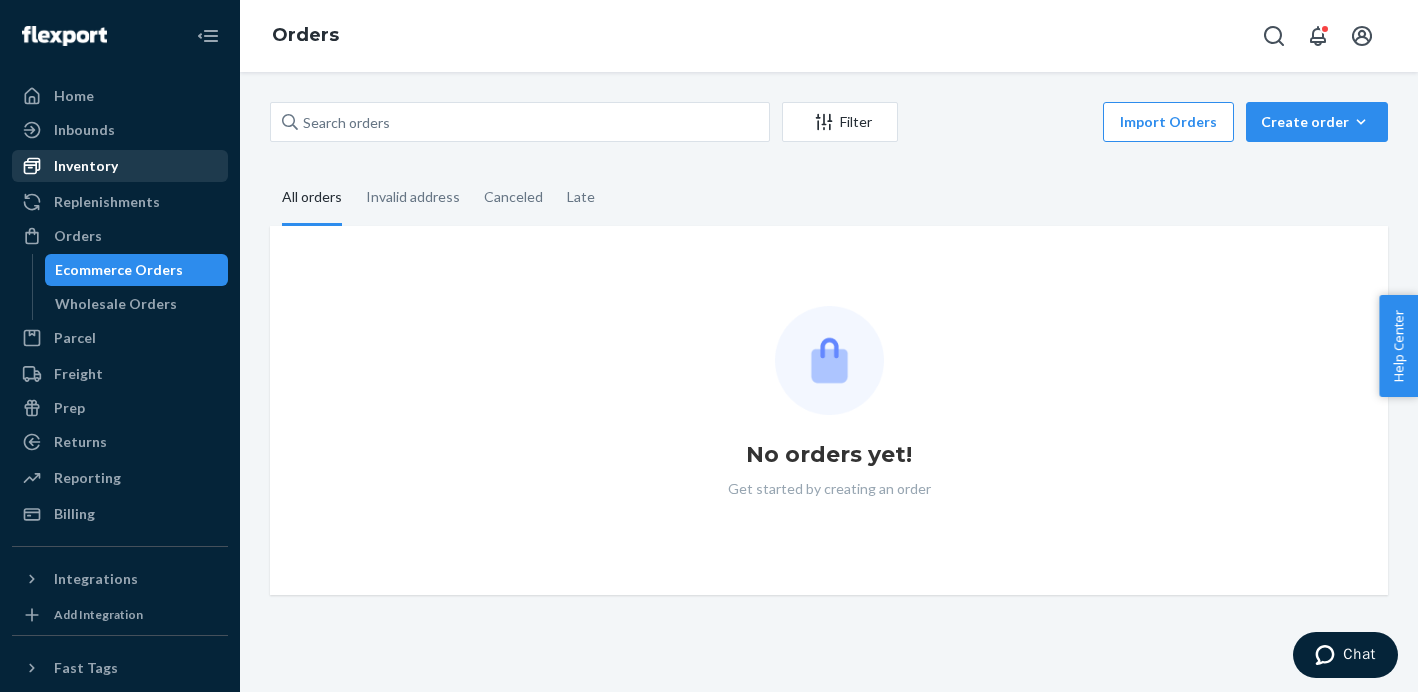 click on "Inventory" at bounding box center [86, 166] 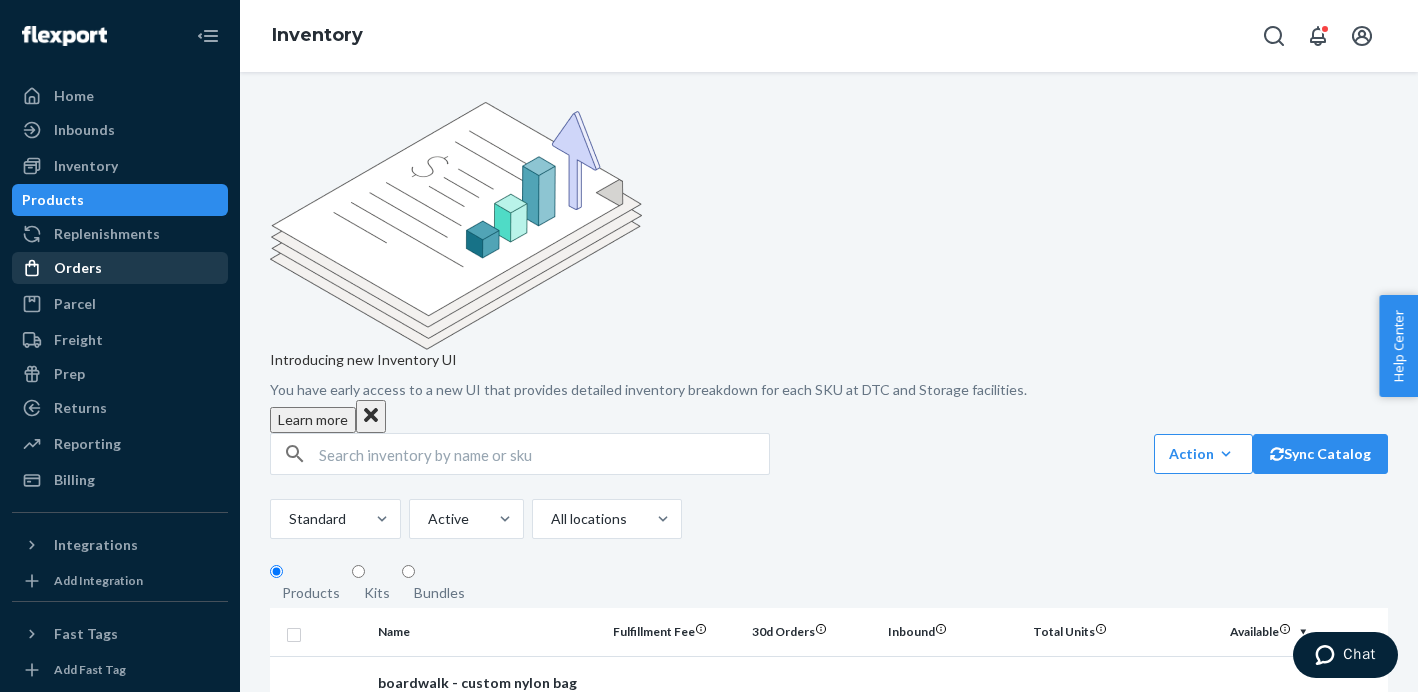 click on "Orders" at bounding box center [78, 268] 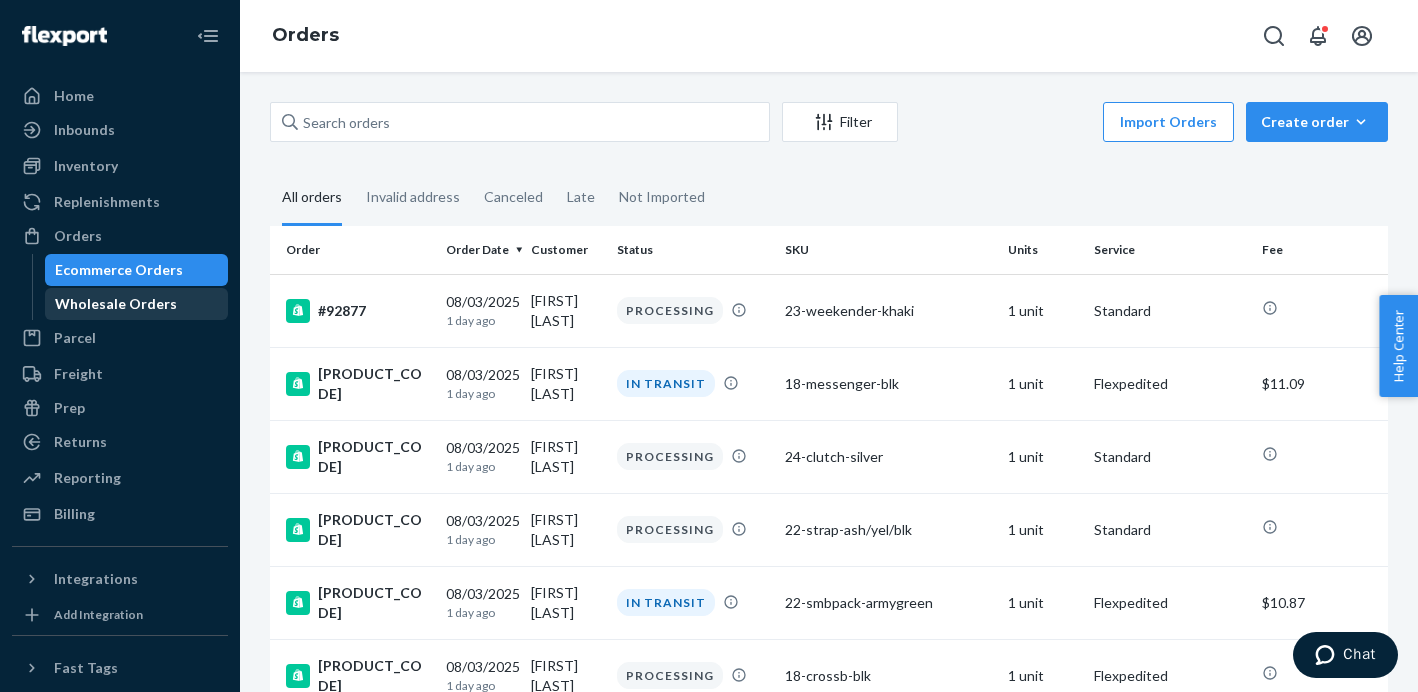 click on "Wholesale Orders" at bounding box center [116, 304] 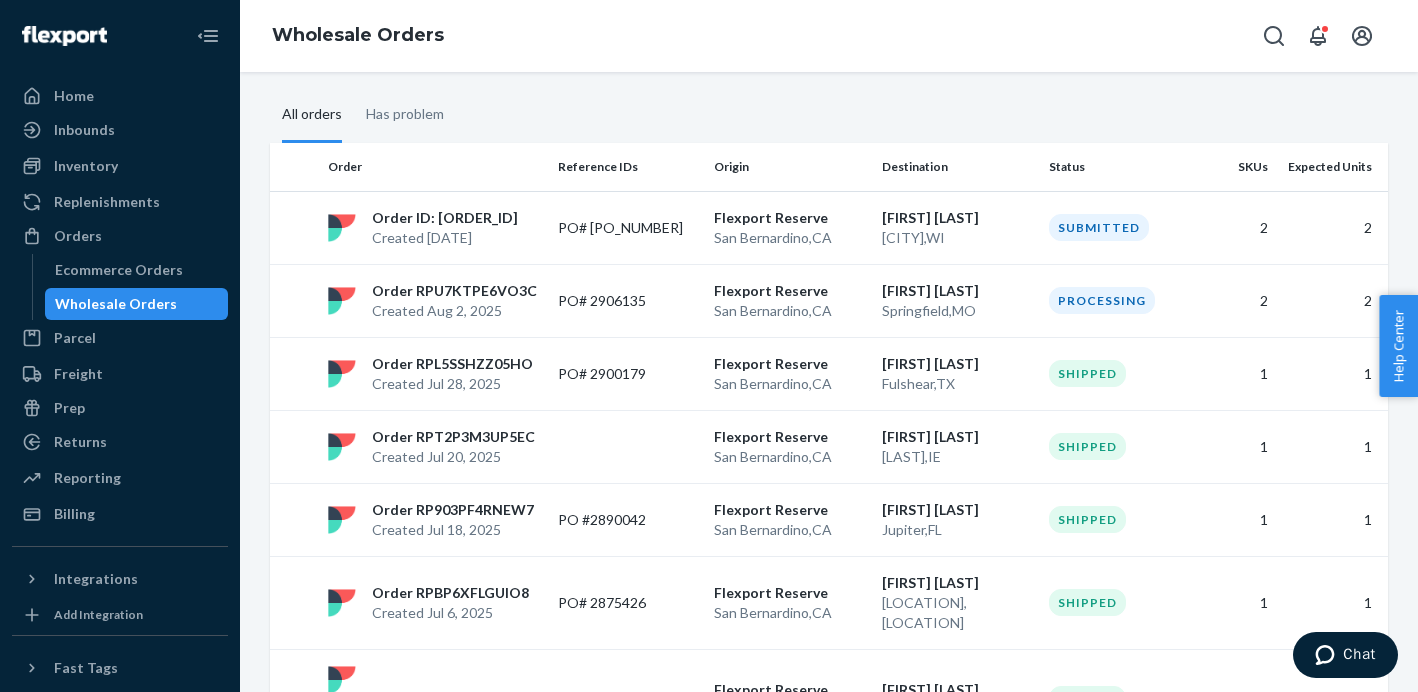 scroll, scrollTop: 0, scrollLeft: 0, axis: both 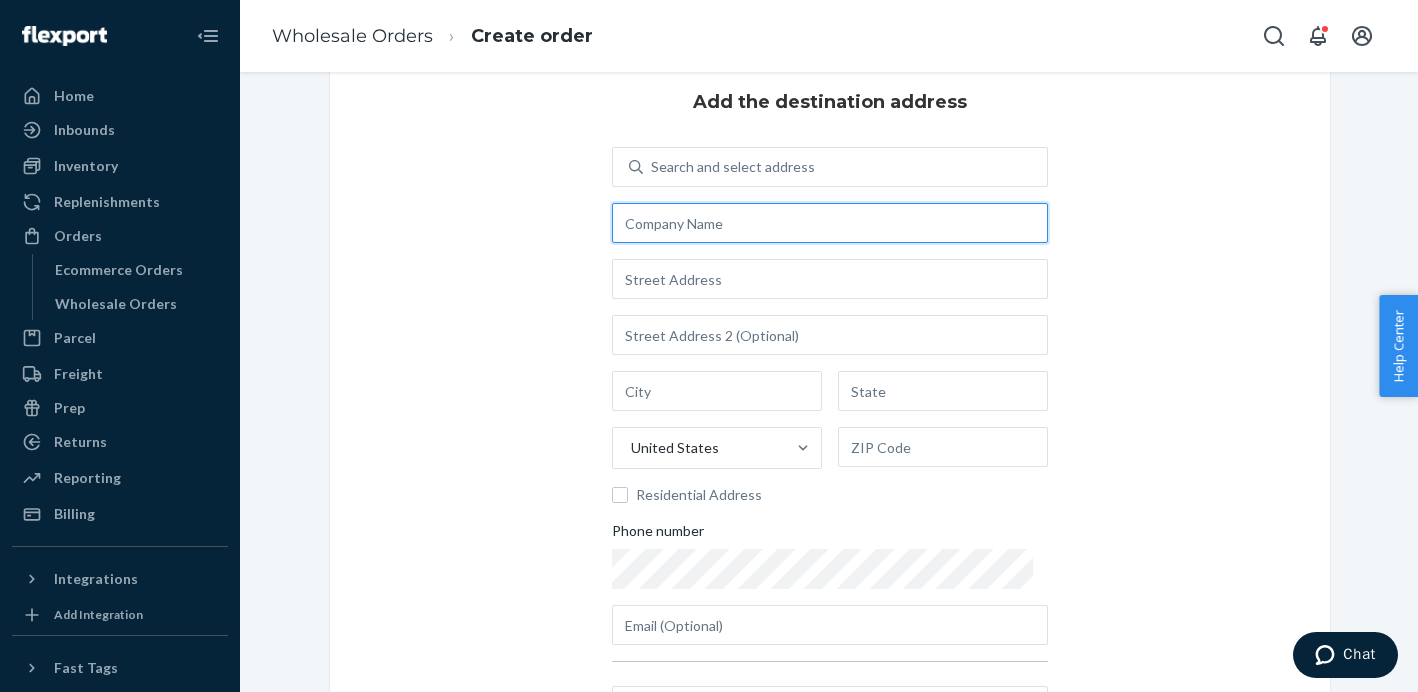 click at bounding box center (830, 223) 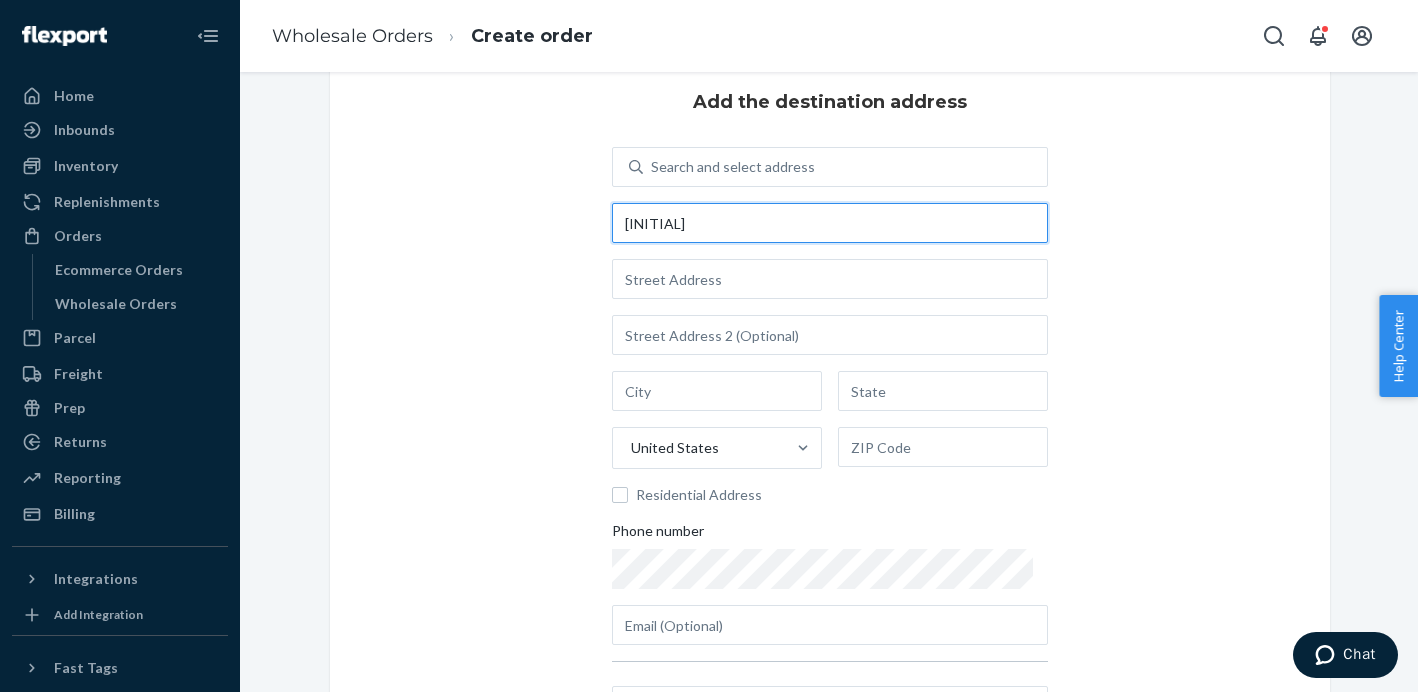 type on "e" 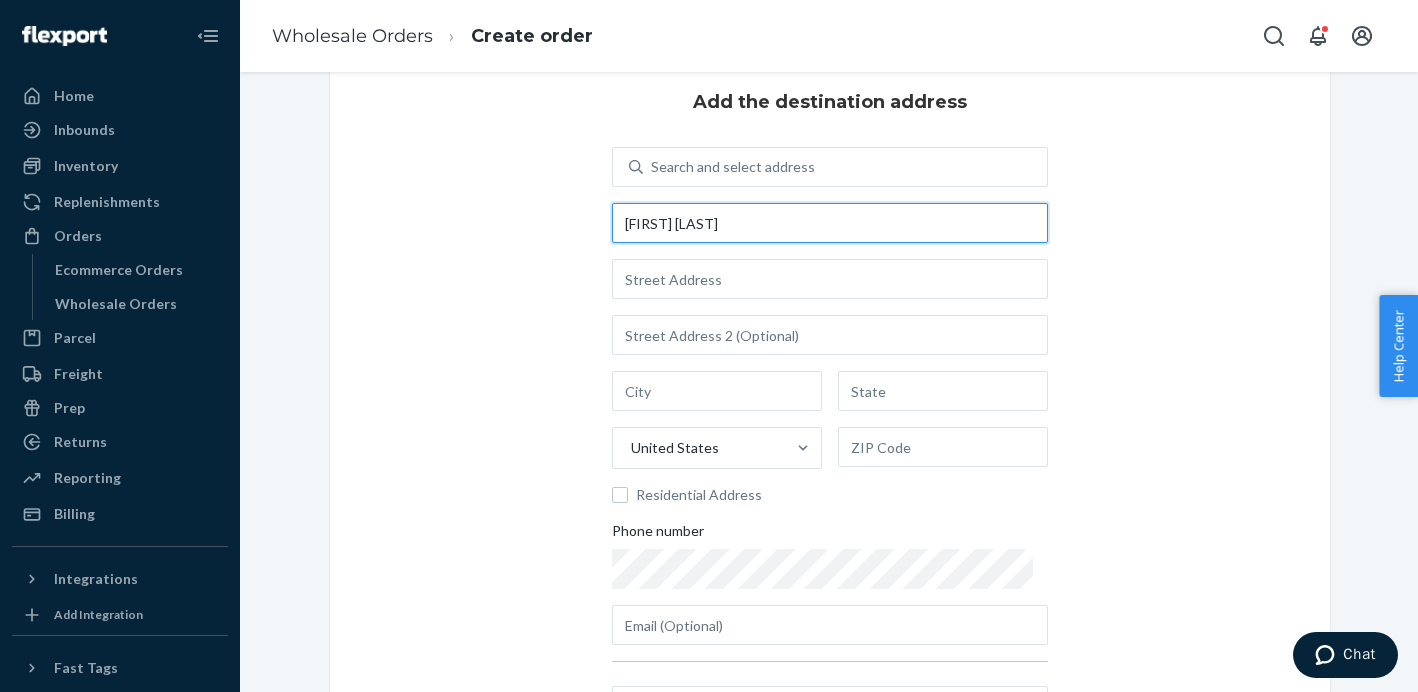 type on "[FIRST] [LAST]" 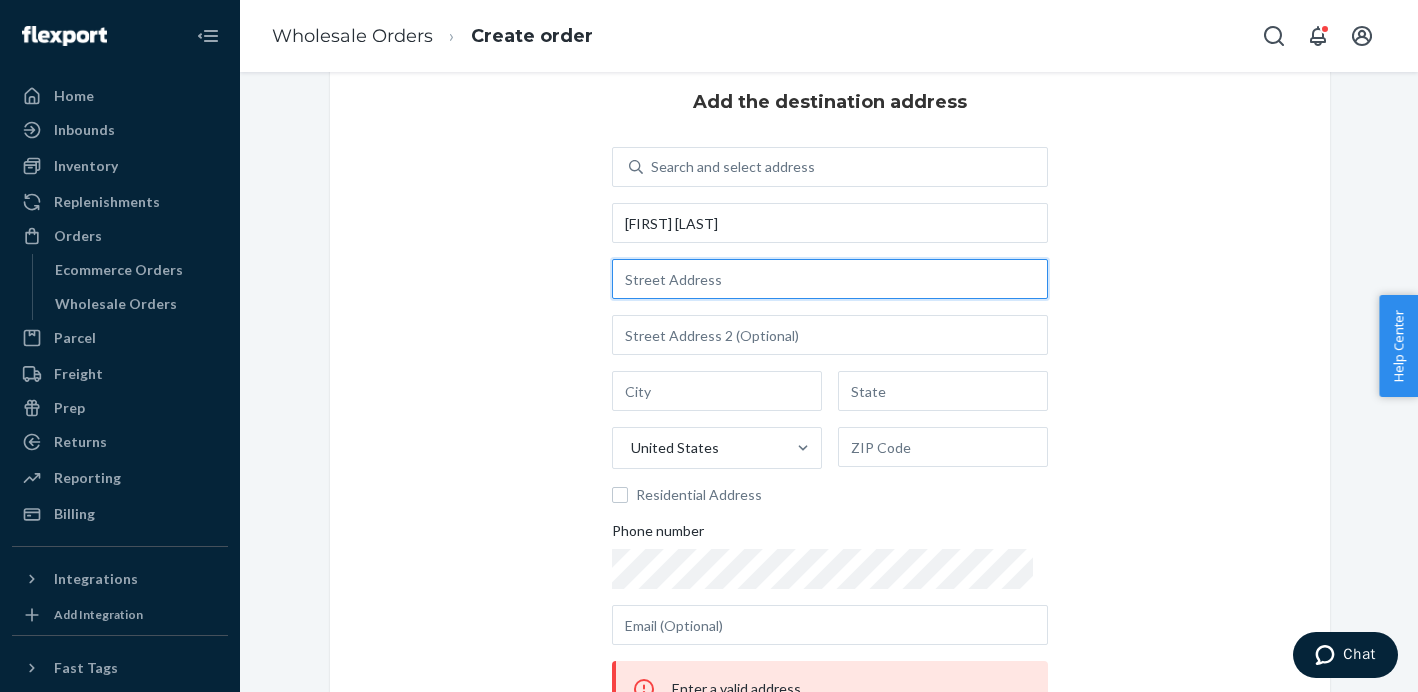 click at bounding box center [830, 279] 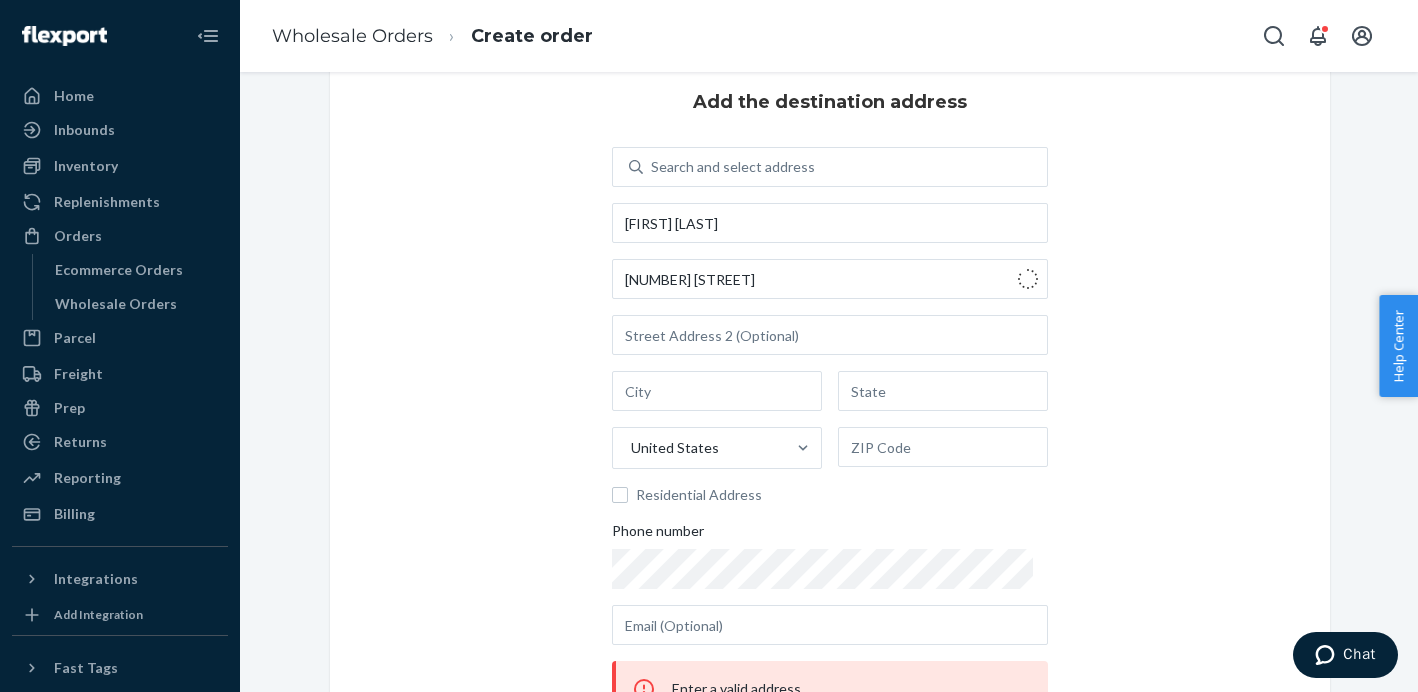 type on "[NUMBER] [STREET]" 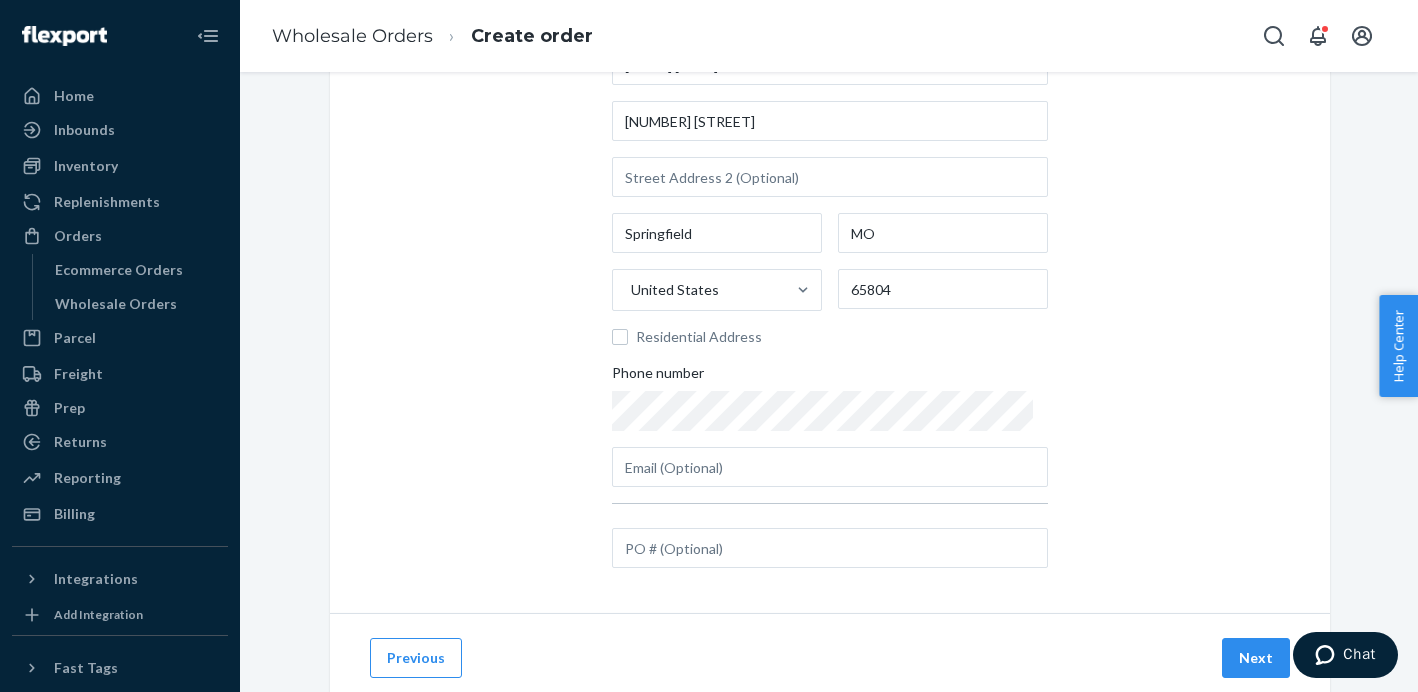 scroll, scrollTop: 221, scrollLeft: 0, axis: vertical 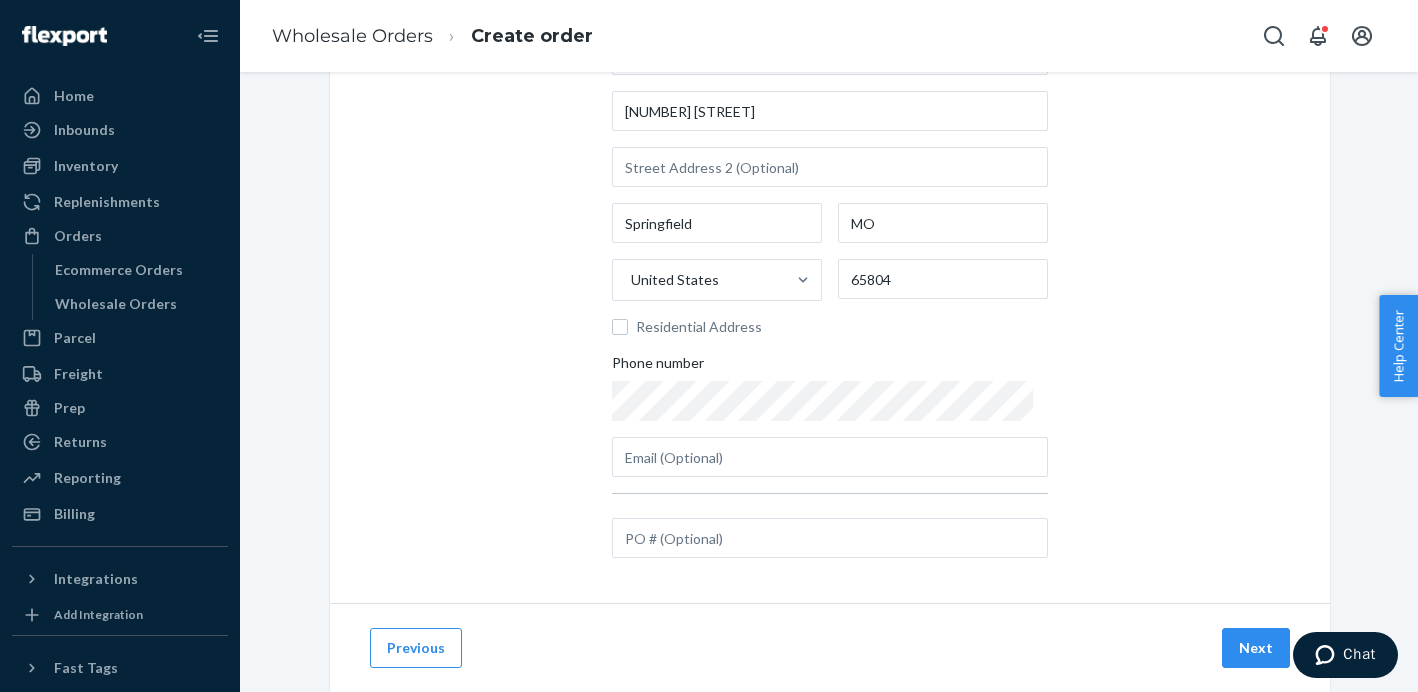 click on "Residential Address" at bounding box center (830, 327) 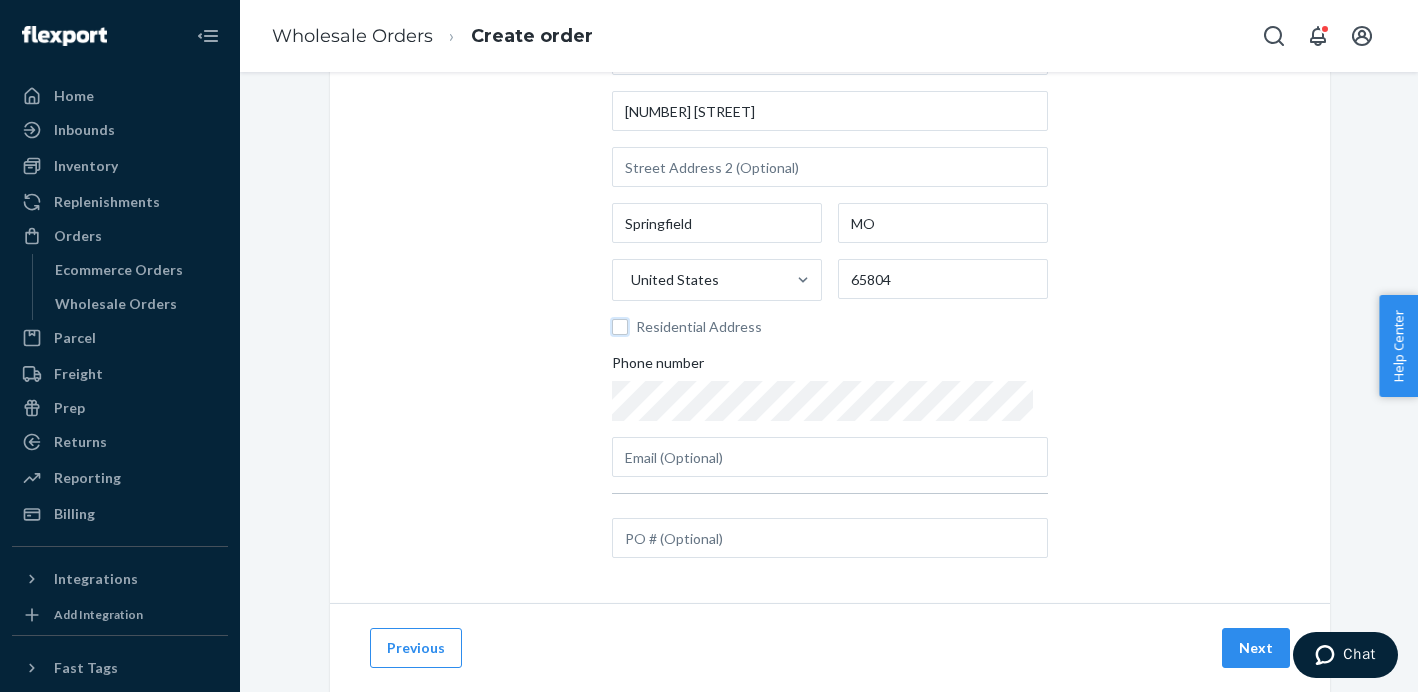 click on "Residential Address" at bounding box center [620, 327] 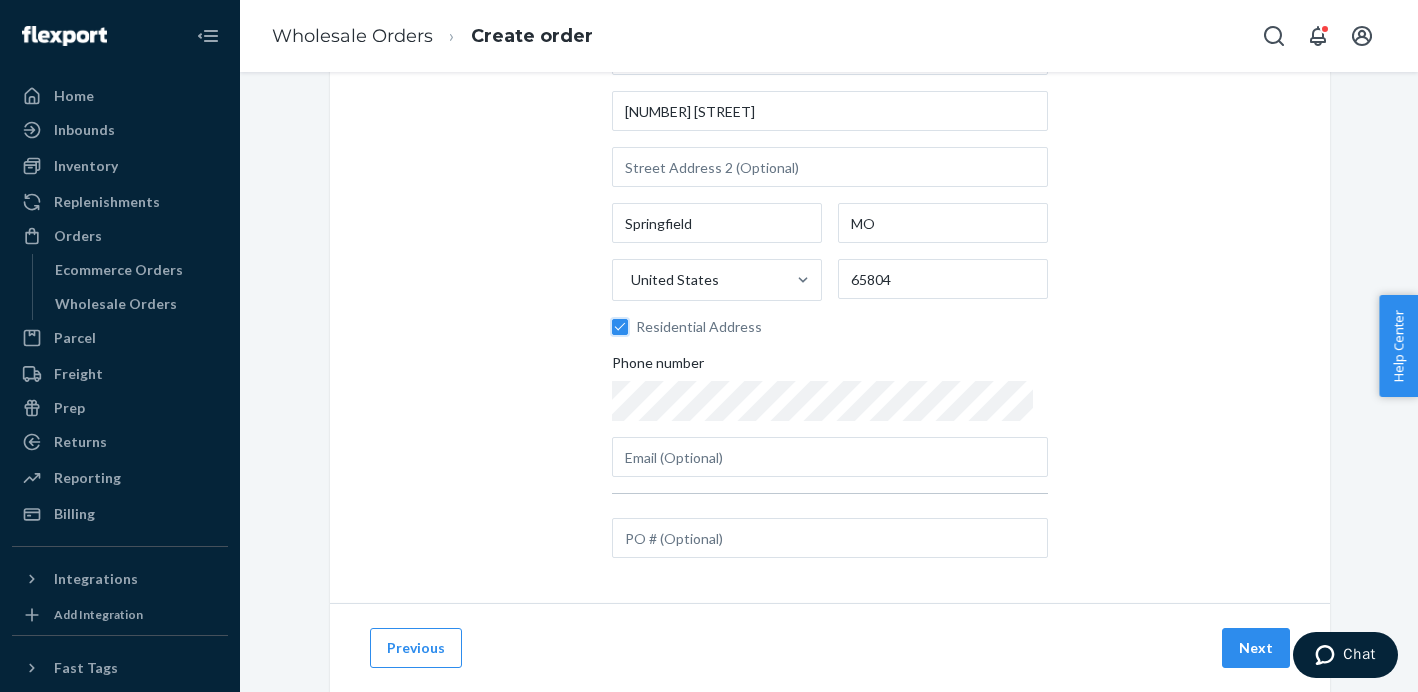 checkbox on "true" 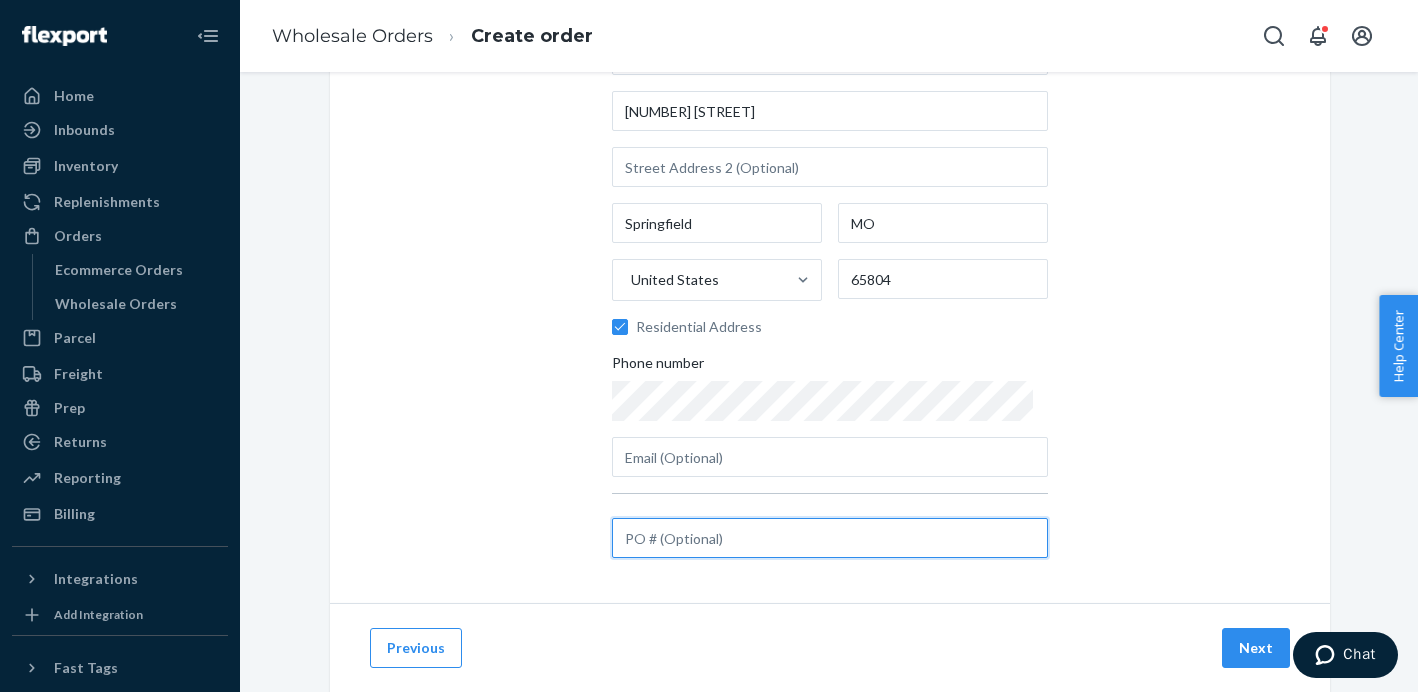 click at bounding box center (830, 538) 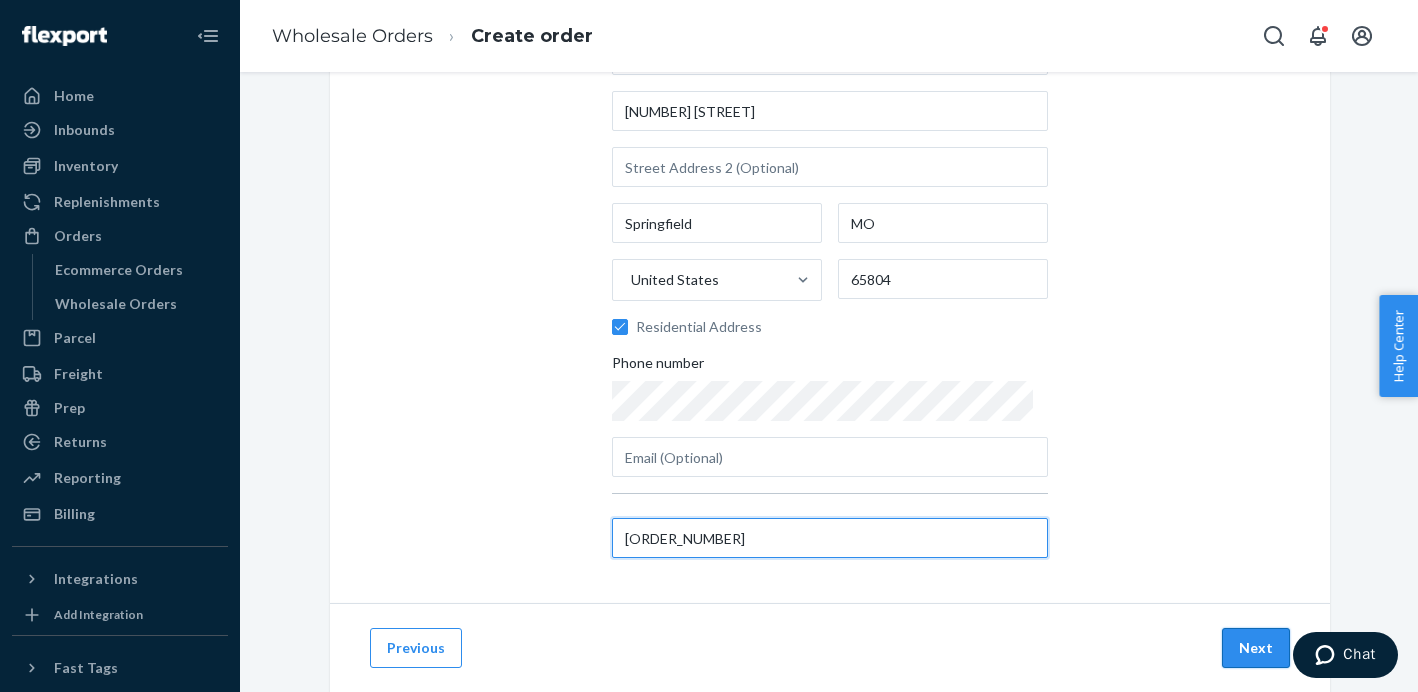 type on "[ORDER_NUMBER]" 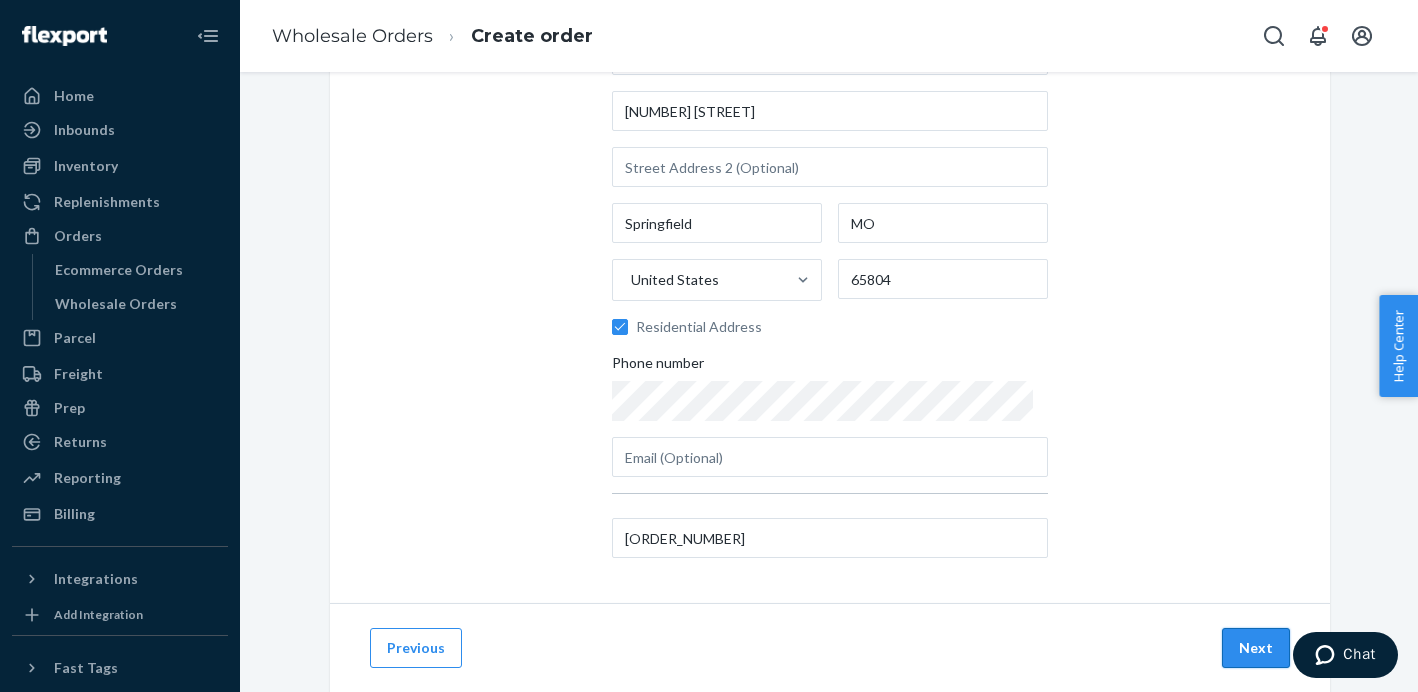 click on "Next" at bounding box center (1256, 648) 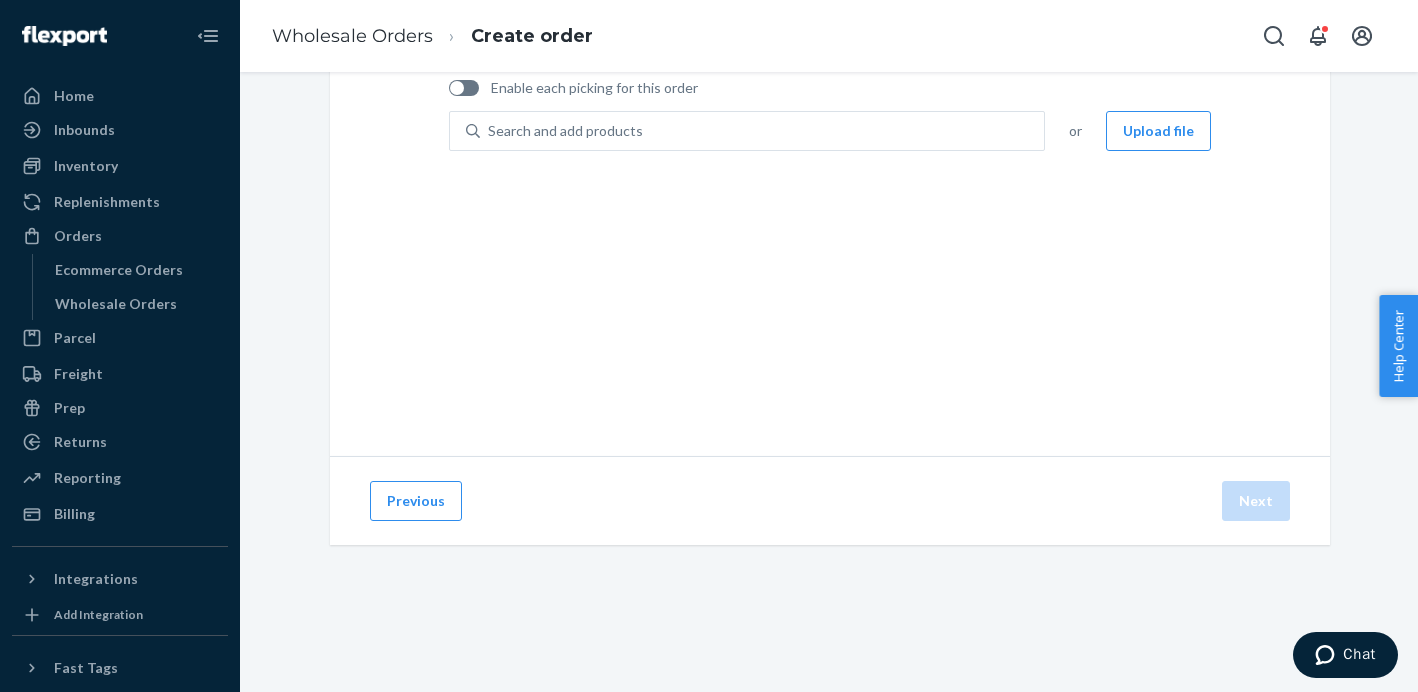 scroll, scrollTop: 158, scrollLeft: 0, axis: vertical 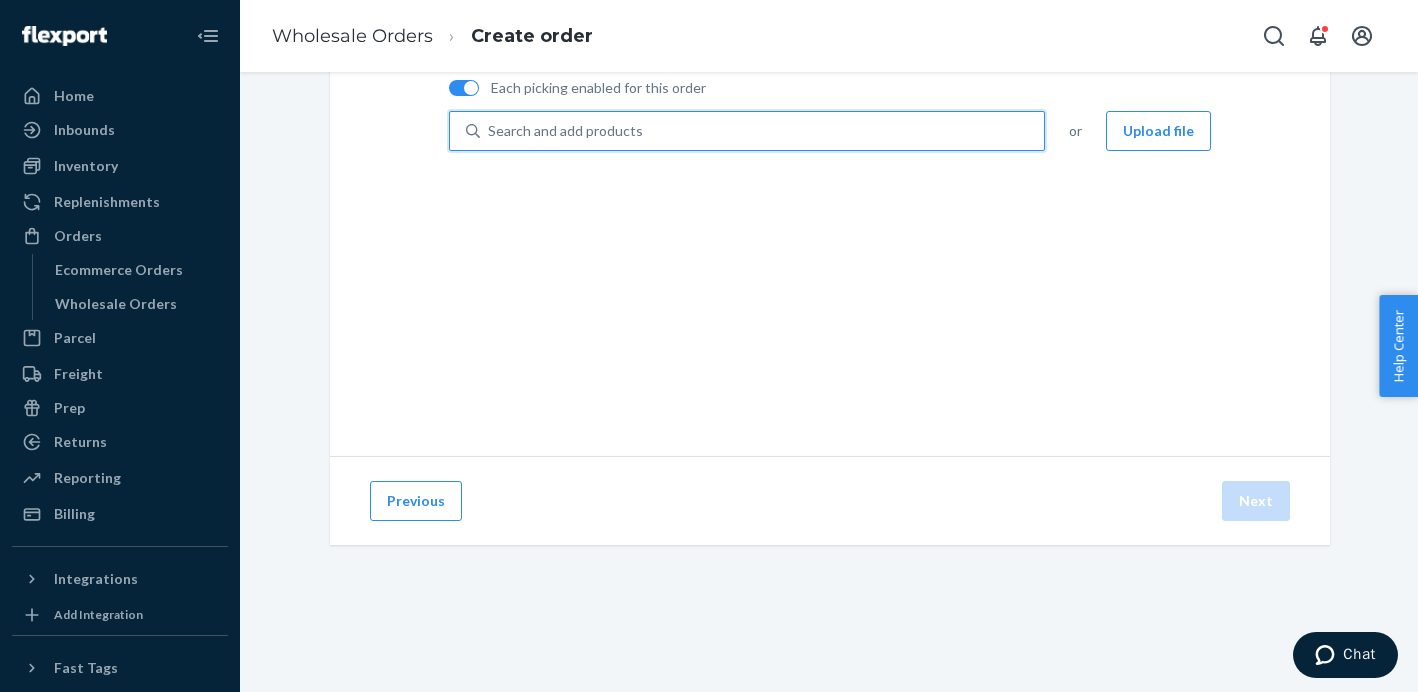 click on "Search and add products" at bounding box center (565, 131) 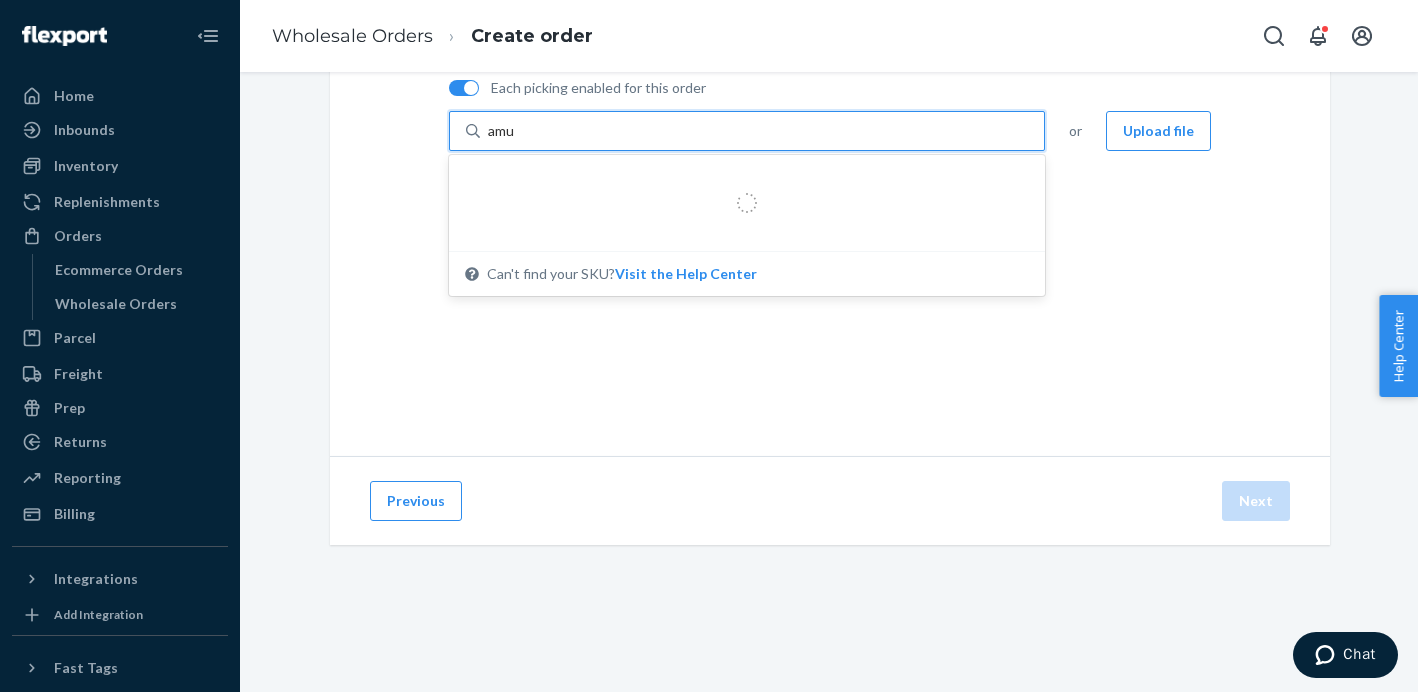 type on "[BRAND_NAME]" 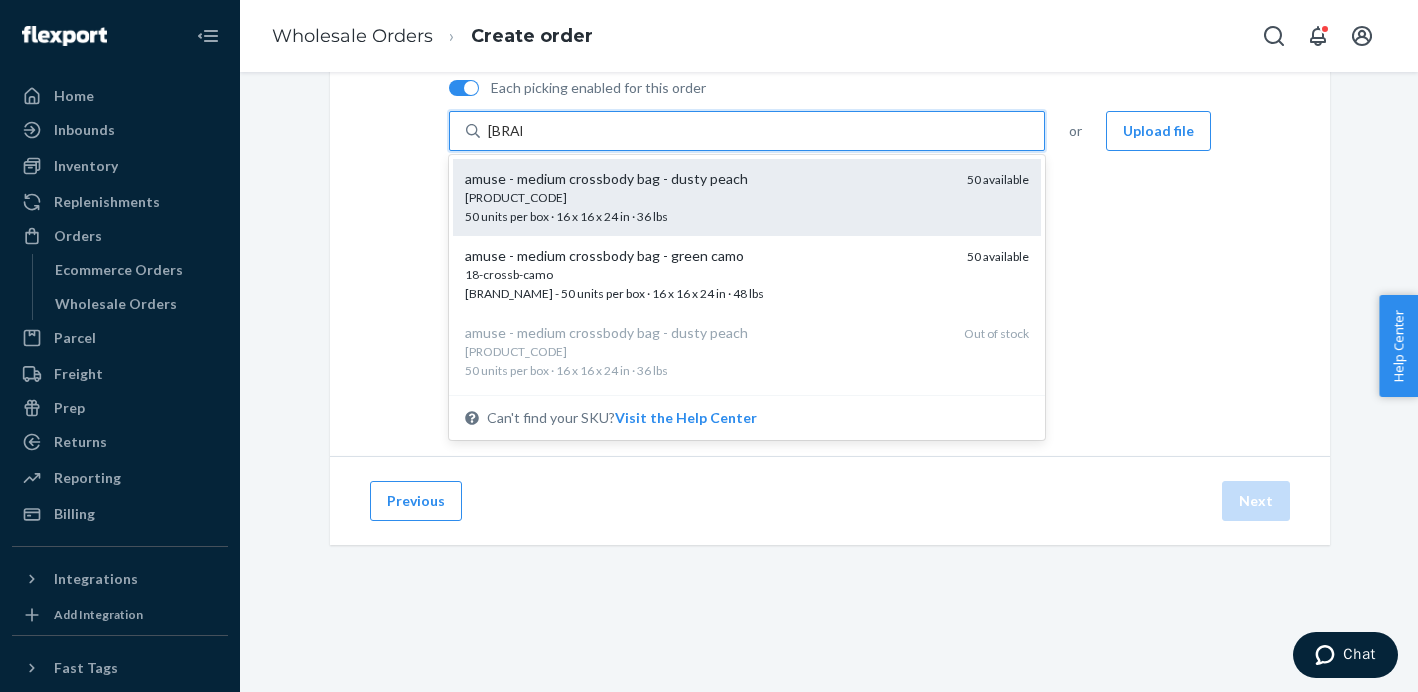 click on "[PRODUCT_CODE]" at bounding box center [708, 197] 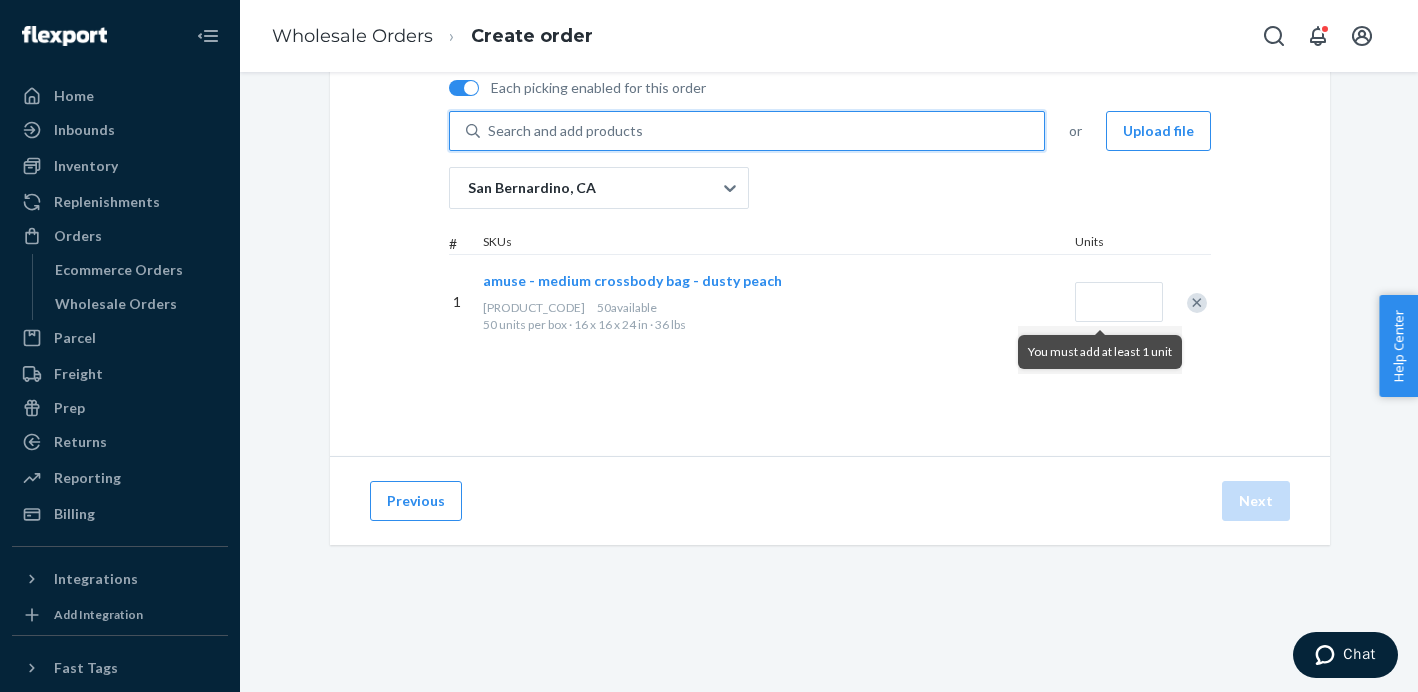 click at bounding box center [1197, 303] 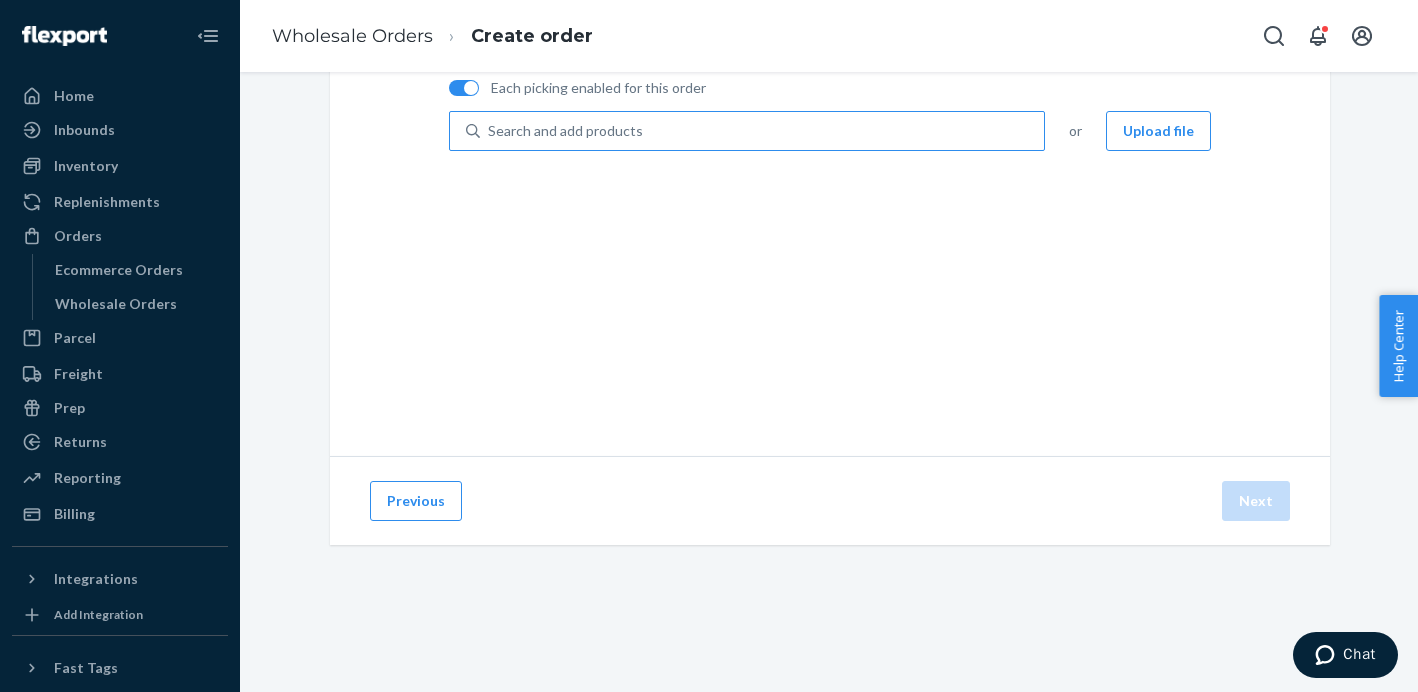 click on "Search and add products" at bounding box center (762, 131) 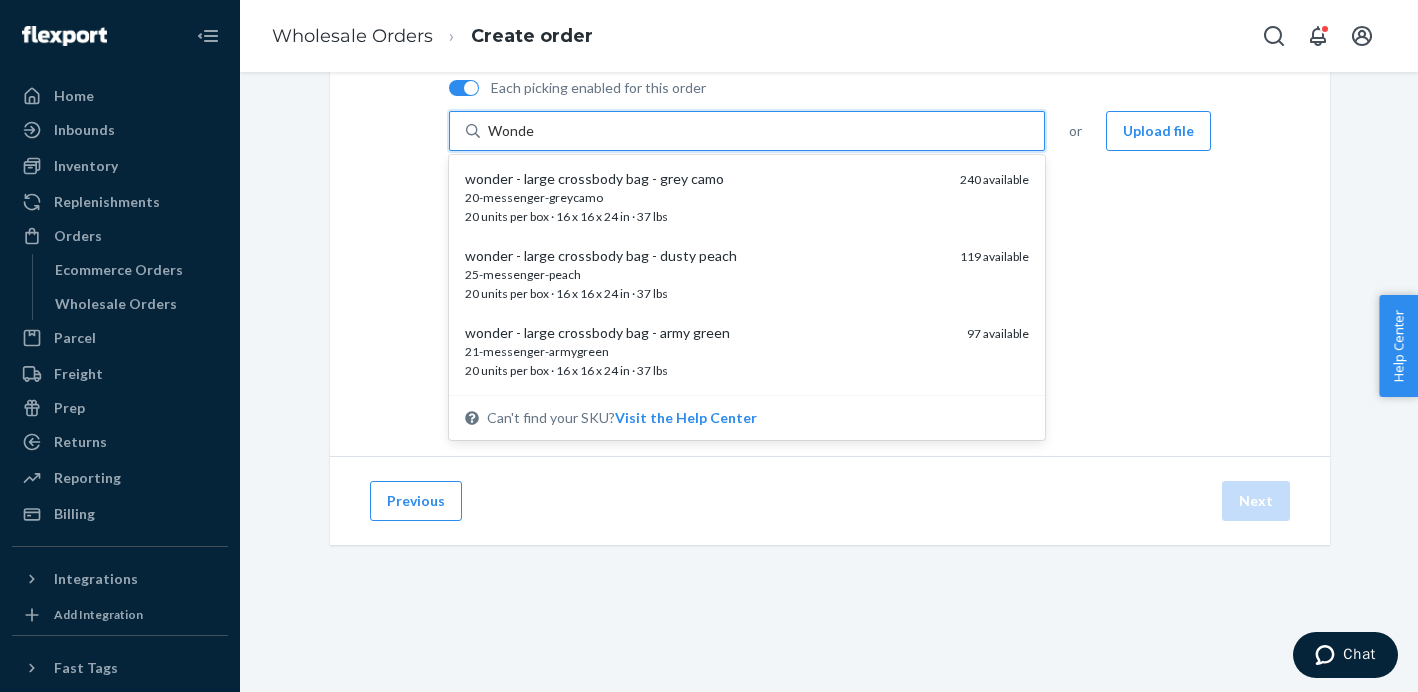 type on "Wonder" 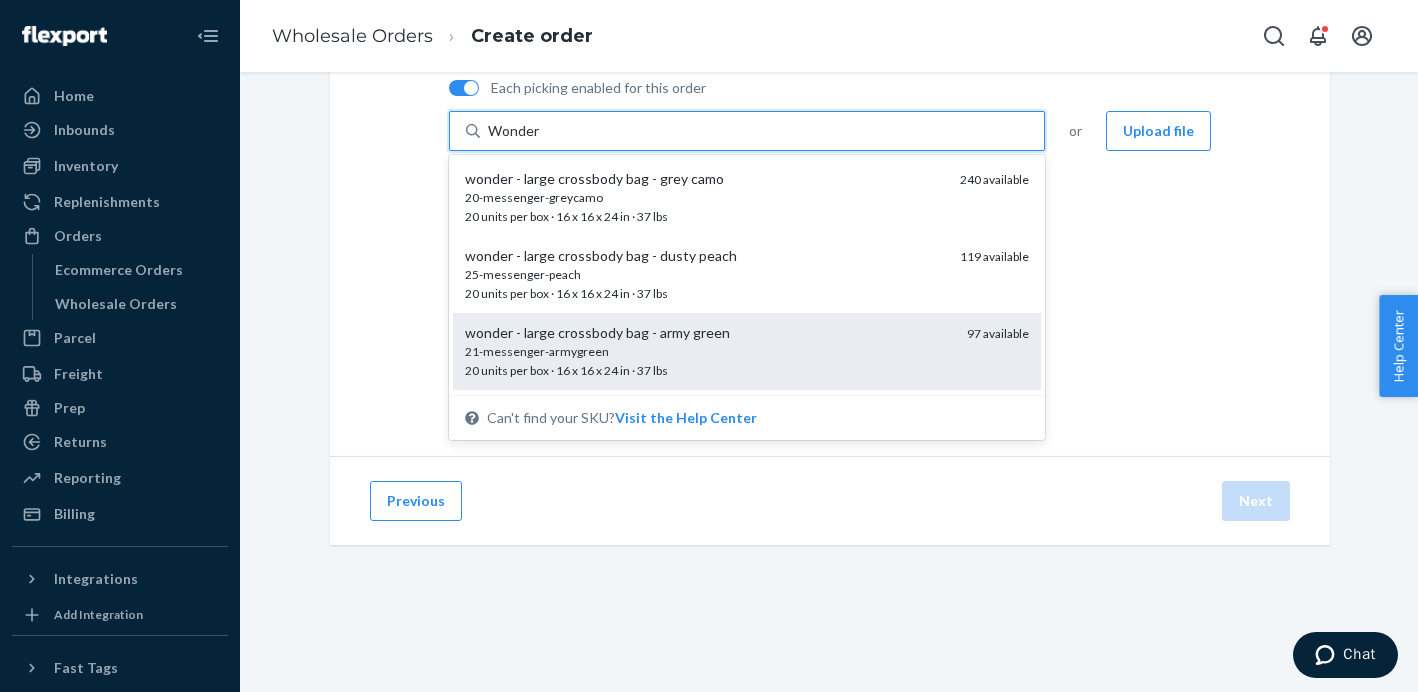 click on "21-messenger-armygreen 20 units per box · 16 x 16 x 24 in · 37 lbs" at bounding box center [708, 360] 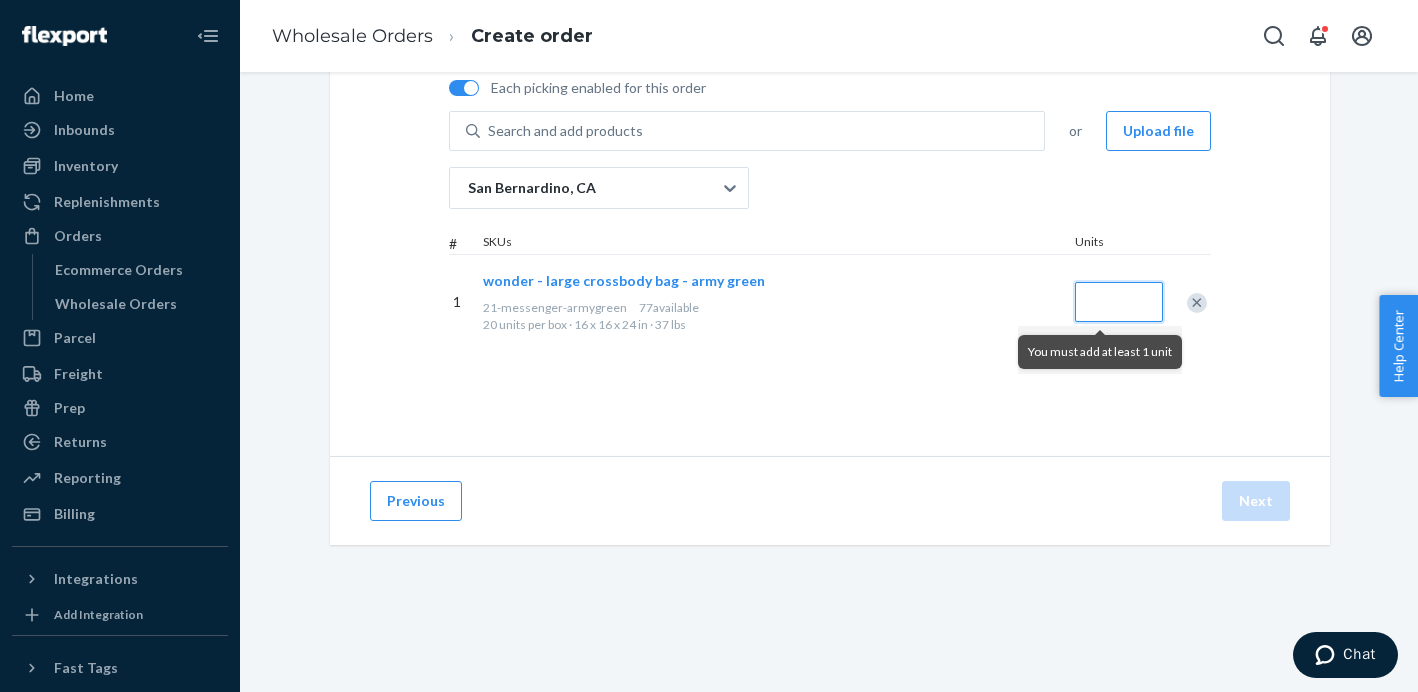 click at bounding box center [1119, 302] 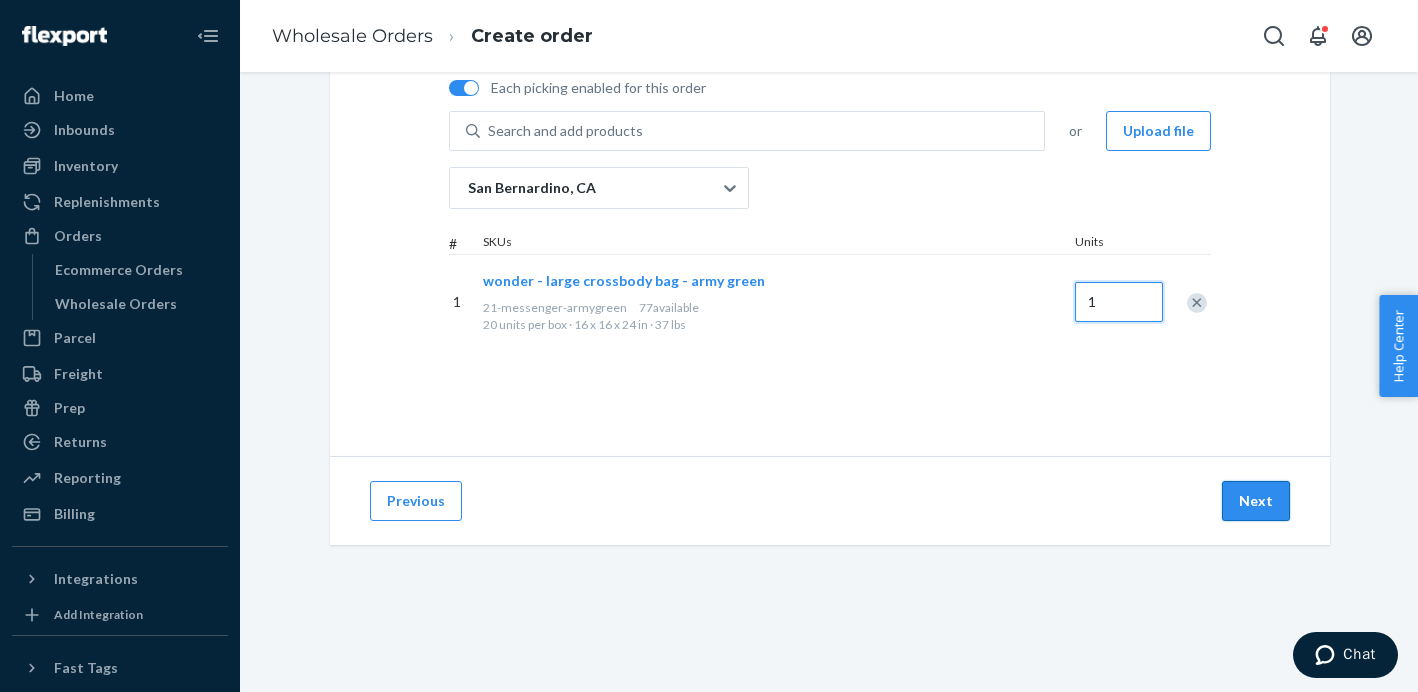 type on "1" 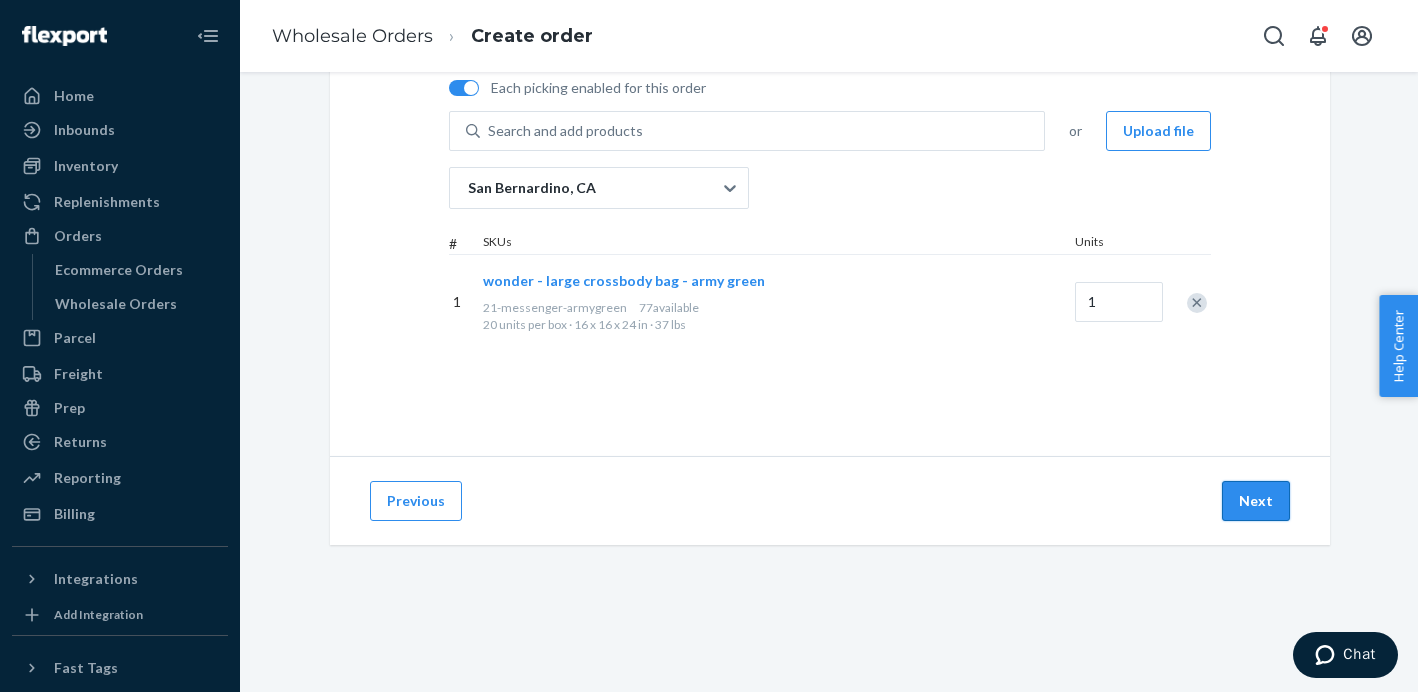 click on "Next" at bounding box center (1256, 501) 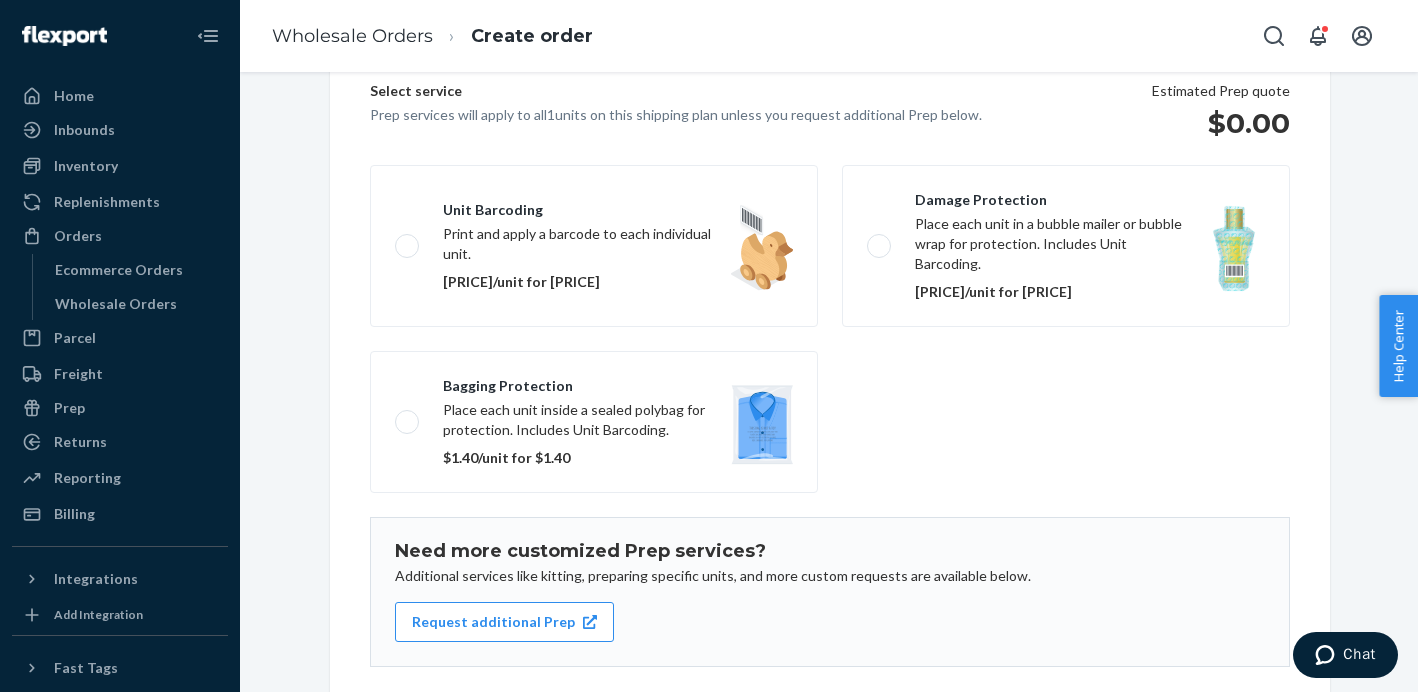 scroll, scrollTop: 169, scrollLeft: 0, axis: vertical 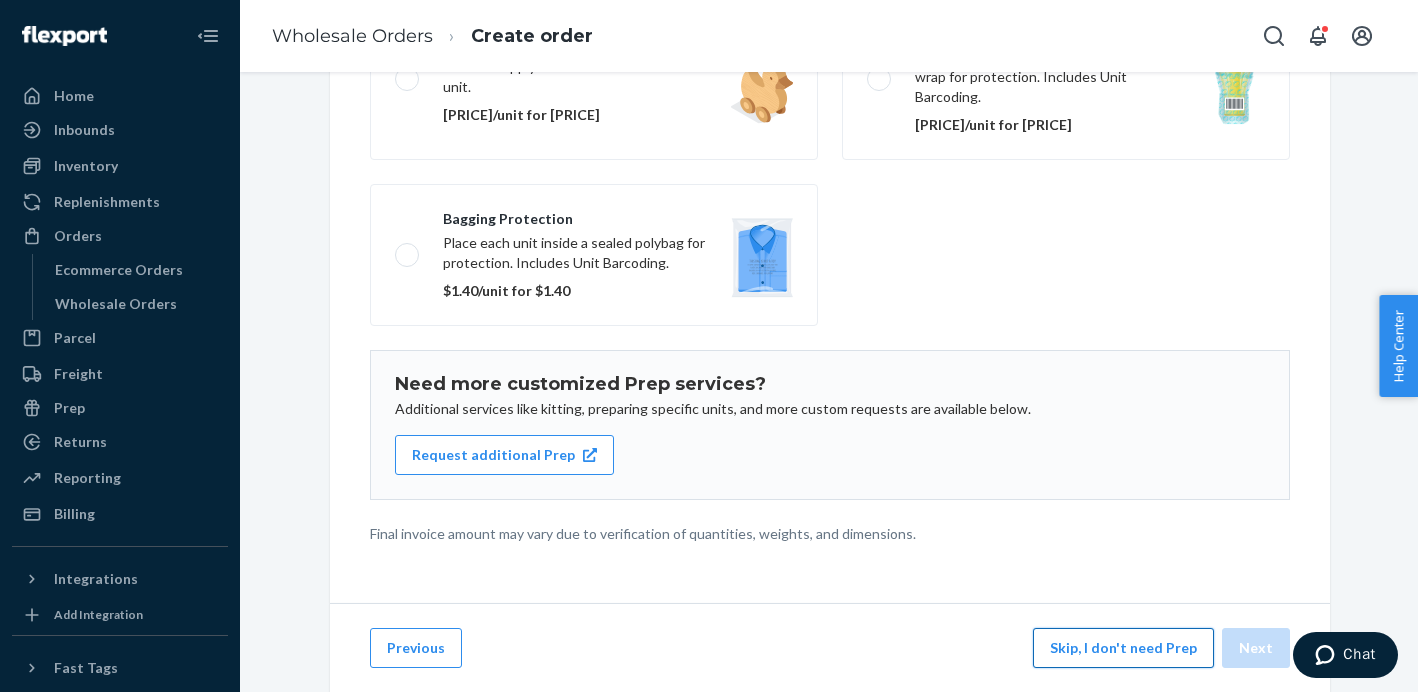 click on "Skip, I don't need Prep" at bounding box center [1123, 648] 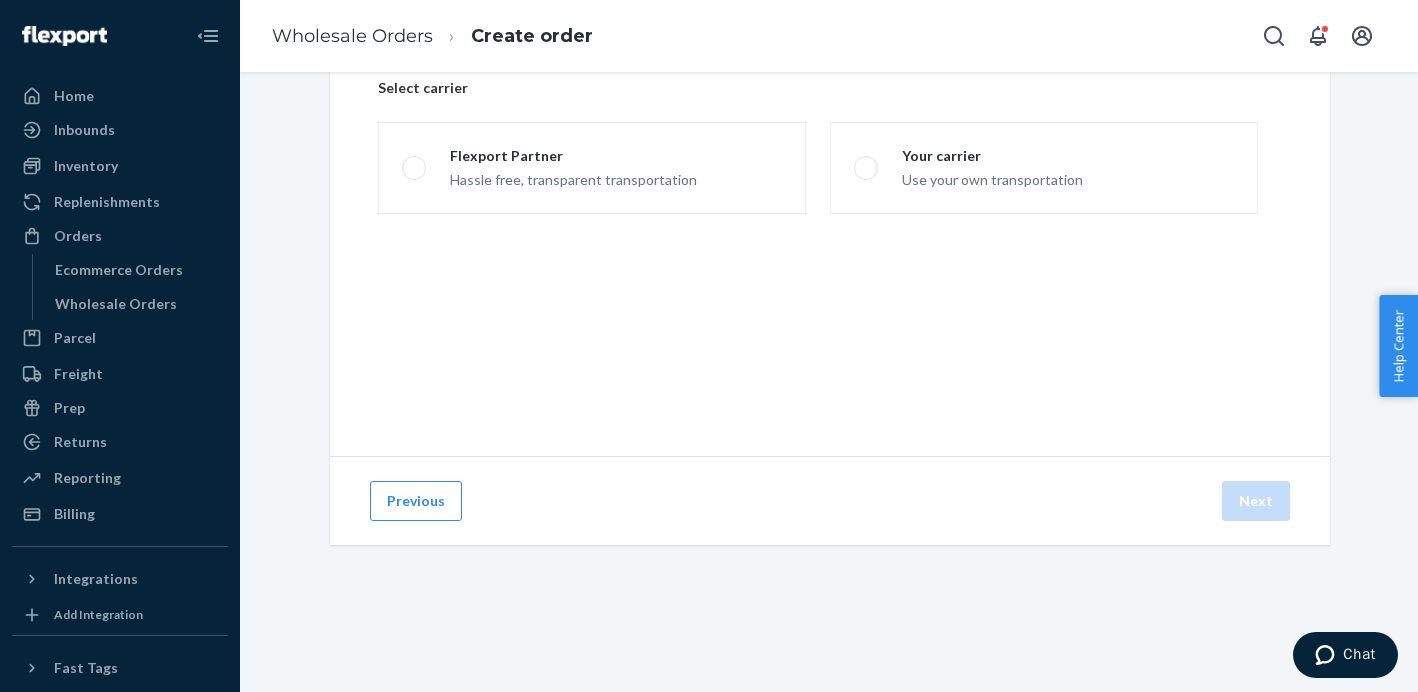 scroll, scrollTop: 158, scrollLeft: 0, axis: vertical 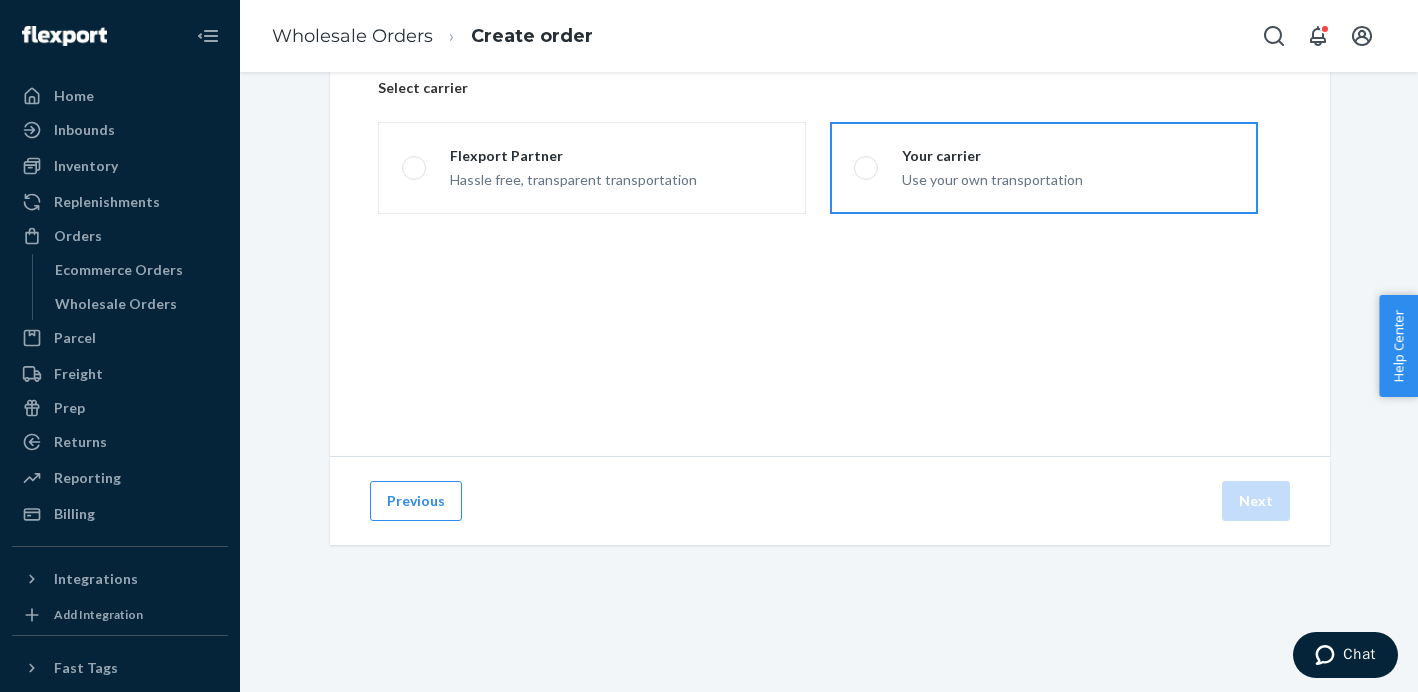 click at bounding box center [866, 168] 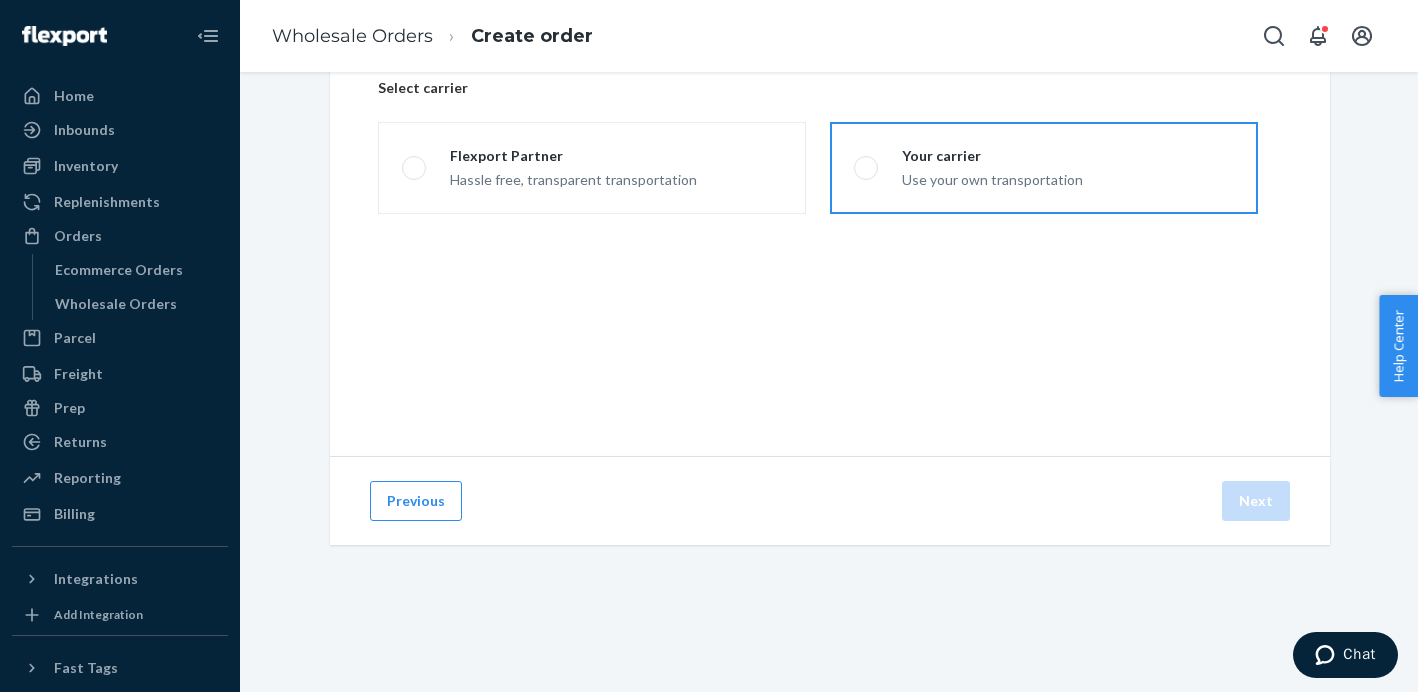 click on "Your carrier Use your own transportation" at bounding box center (860, 168) 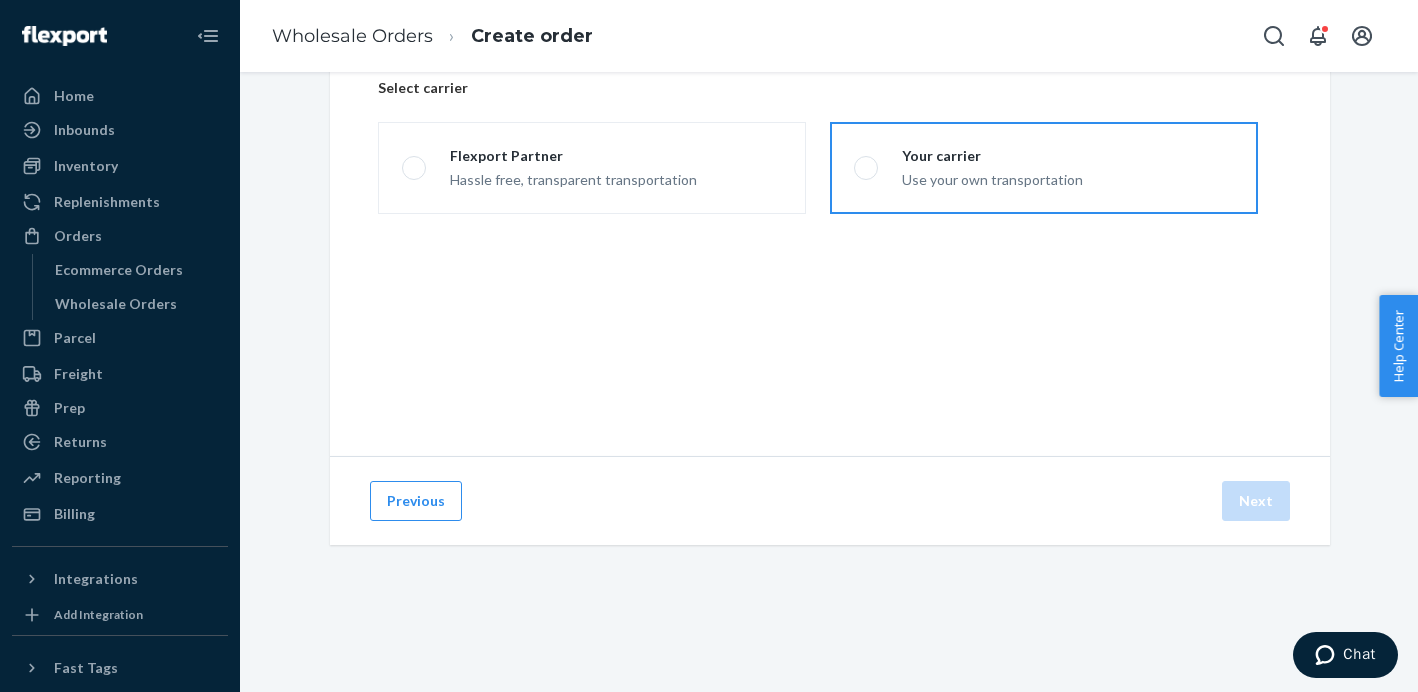 radio on "true" 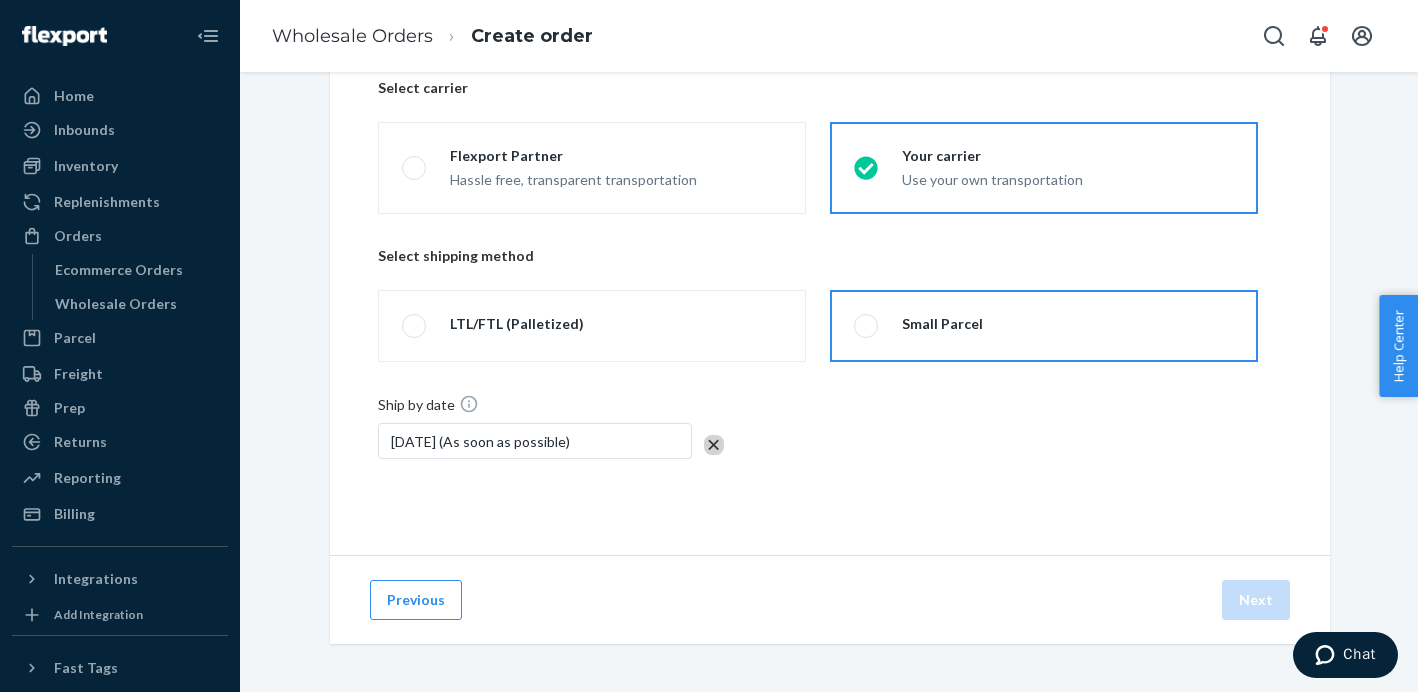 click at bounding box center (866, 326) 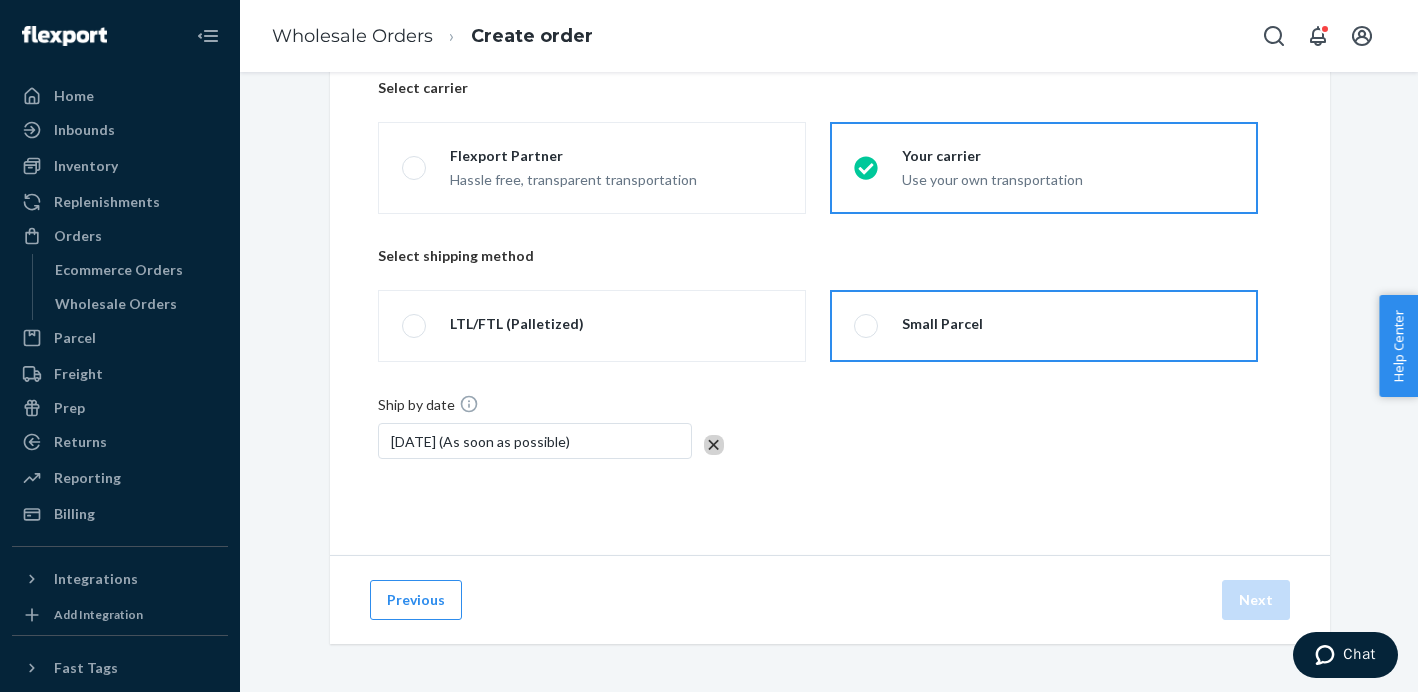 click on "Small Parcel" at bounding box center (860, 326) 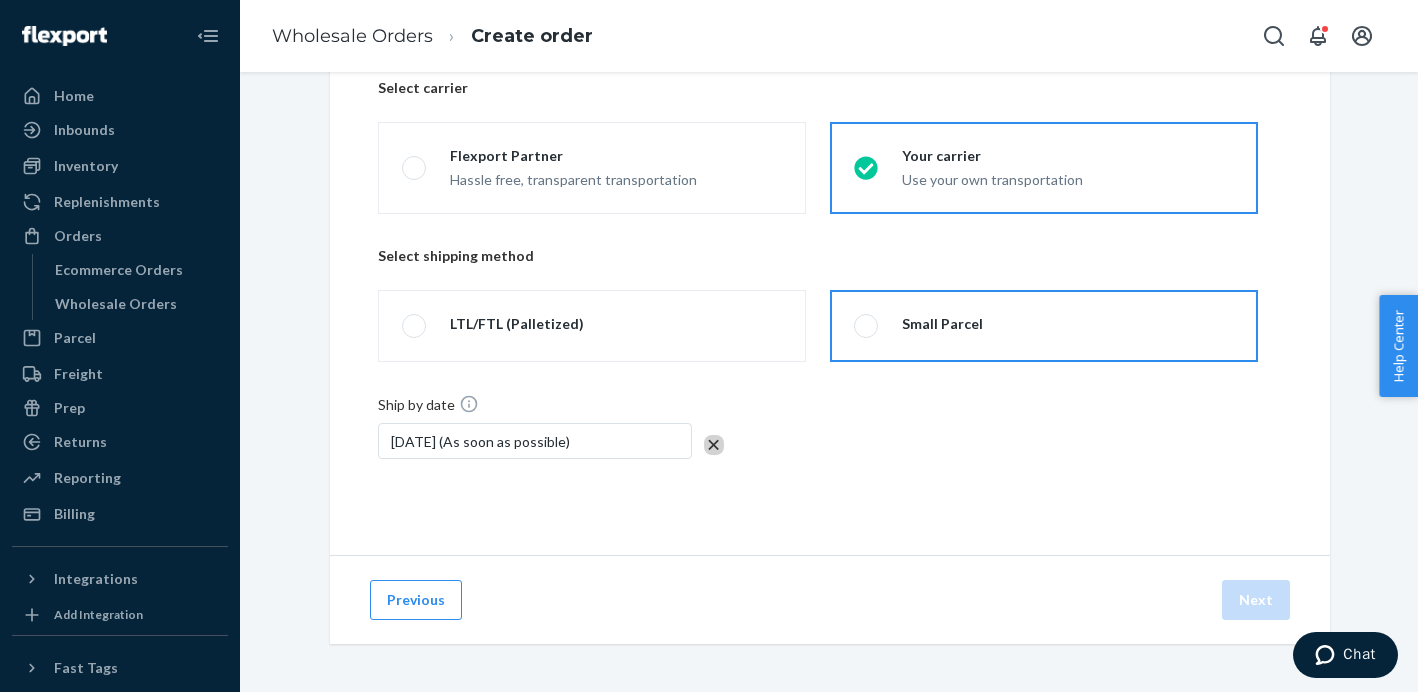 radio on "true" 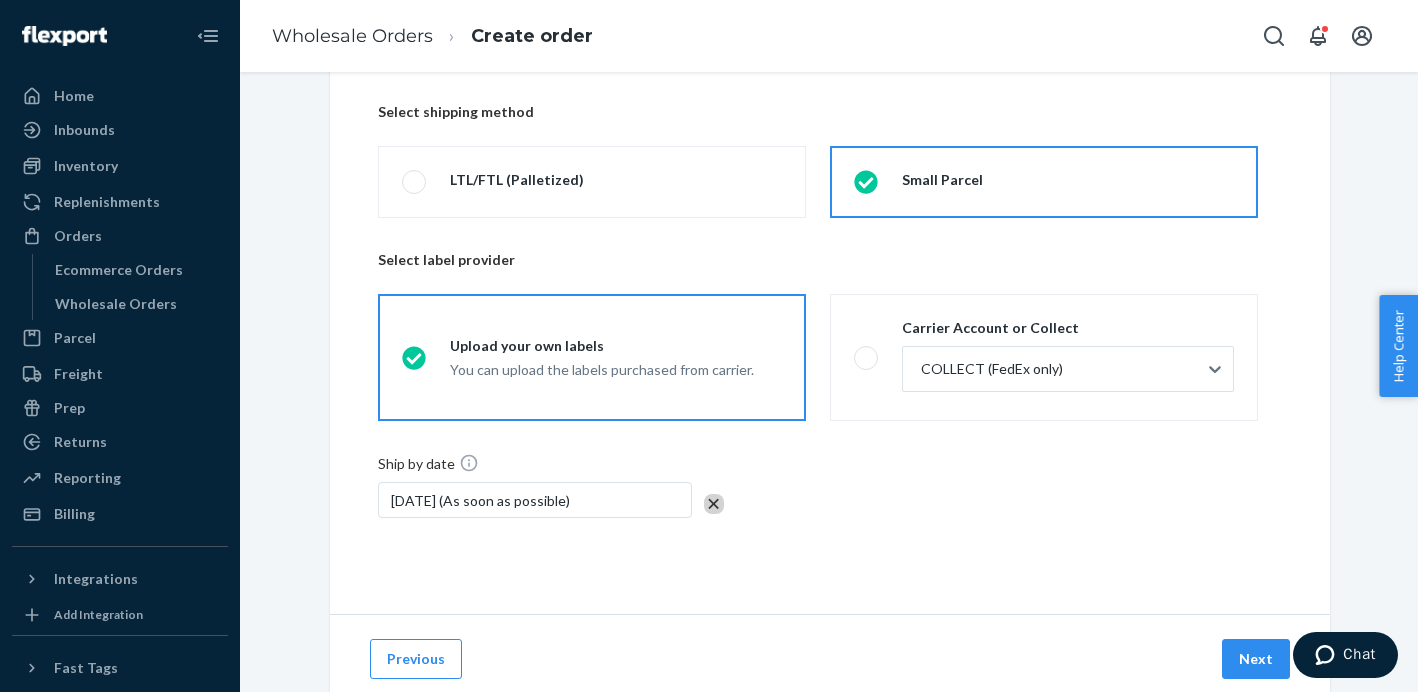 scroll, scrollTop: 312, scrollLeft: 0, axis: vertical 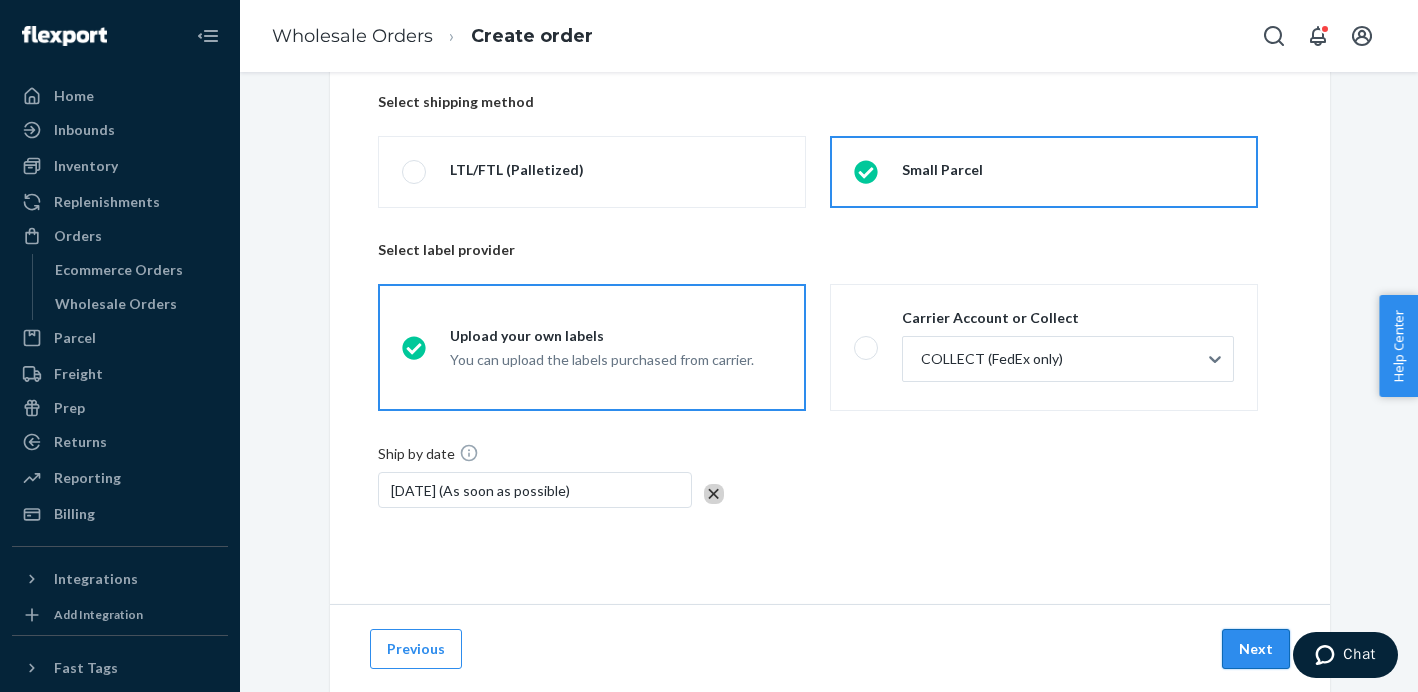 click on "Next" at bounding box center (1256, 649) 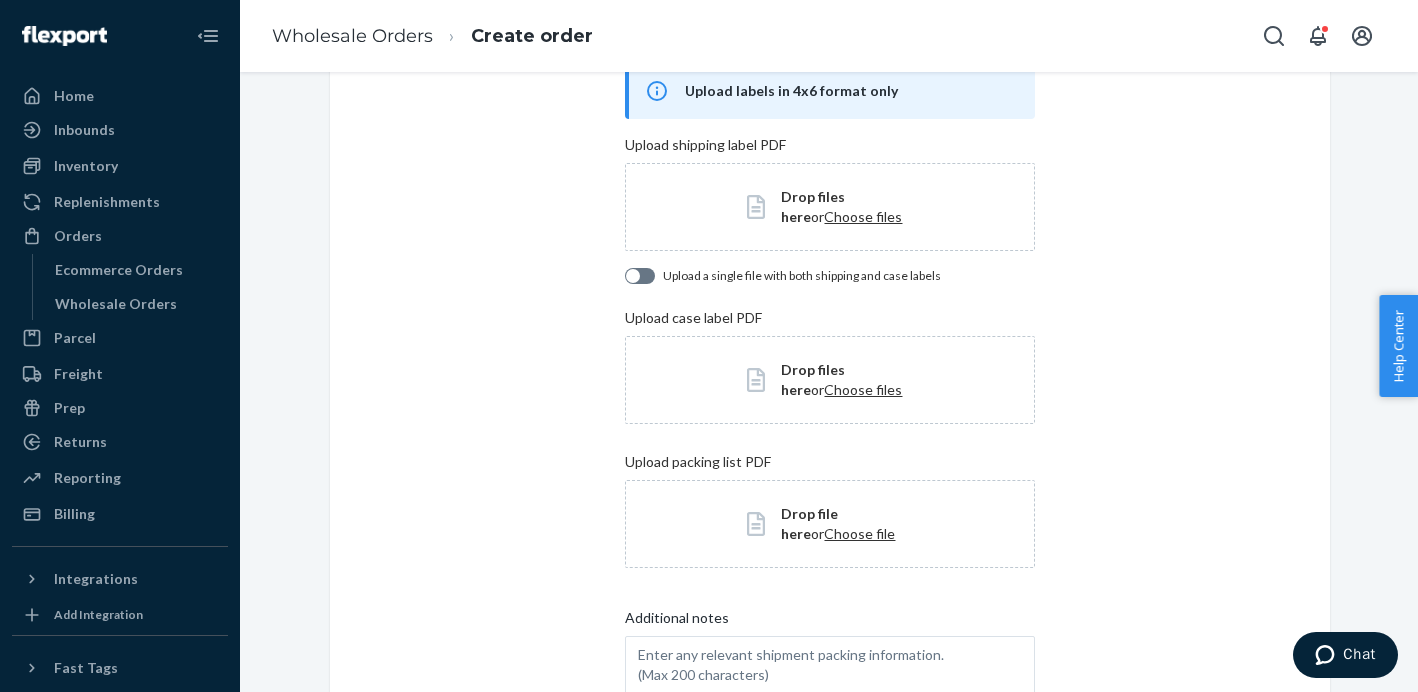 scroll, scrollTop: 131, scrollLeft: 0, axis: vertical 